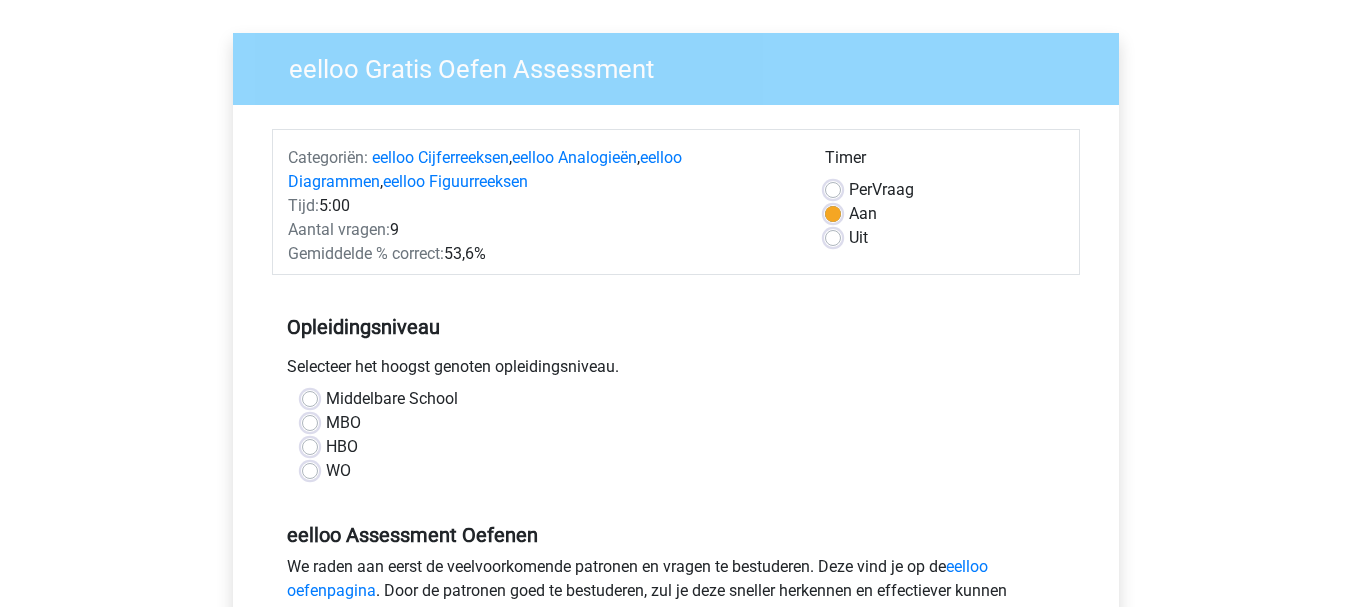 scroll, scrollTop: 132, scrollLeft: 0, axis: vertical 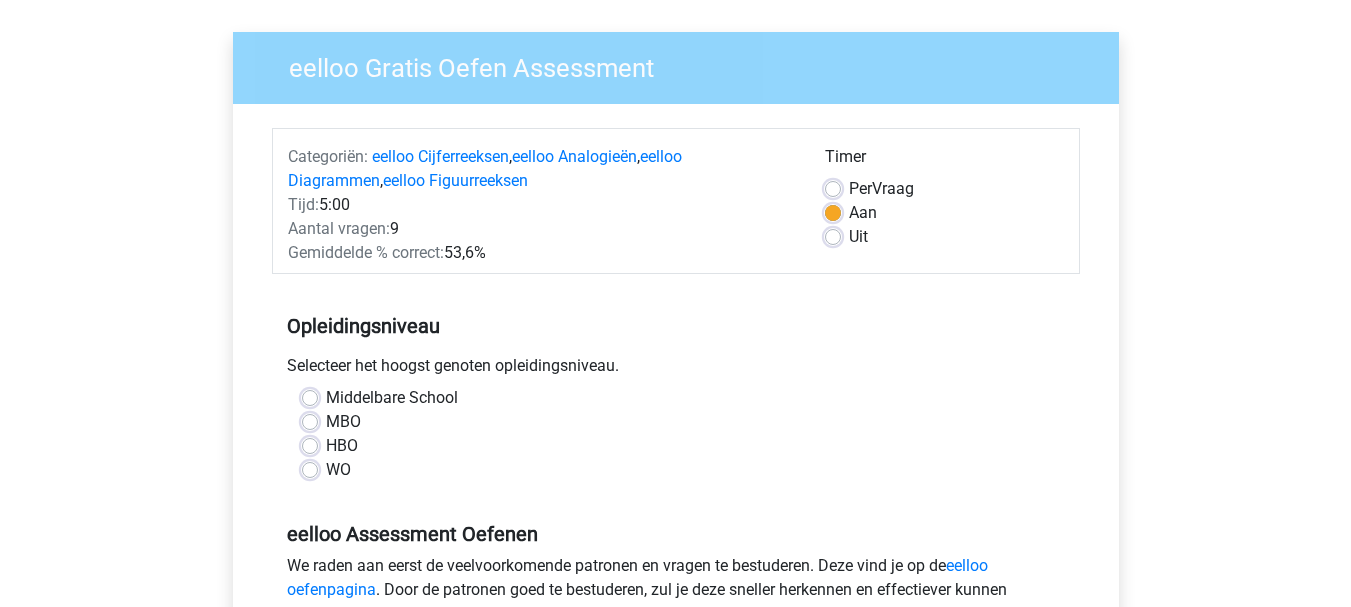 click on "Registreer" at bounding box center [675, 654] 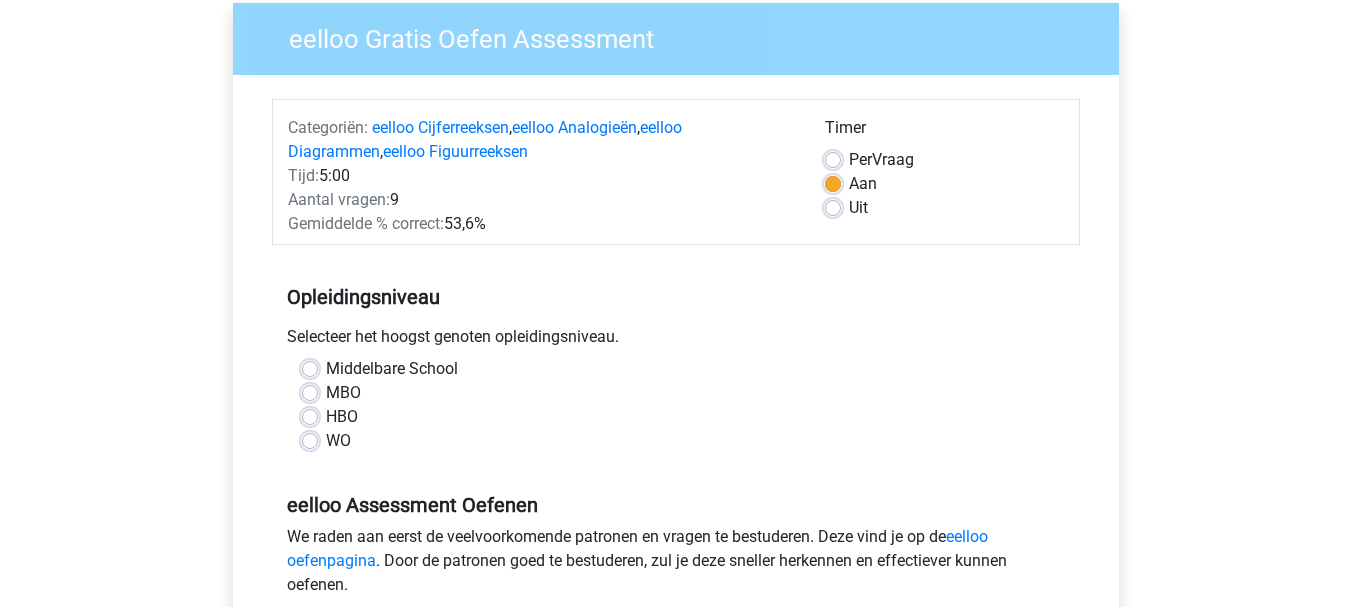 scroll, scrollTop: 163, scrollLeft: 0, axis: vertical 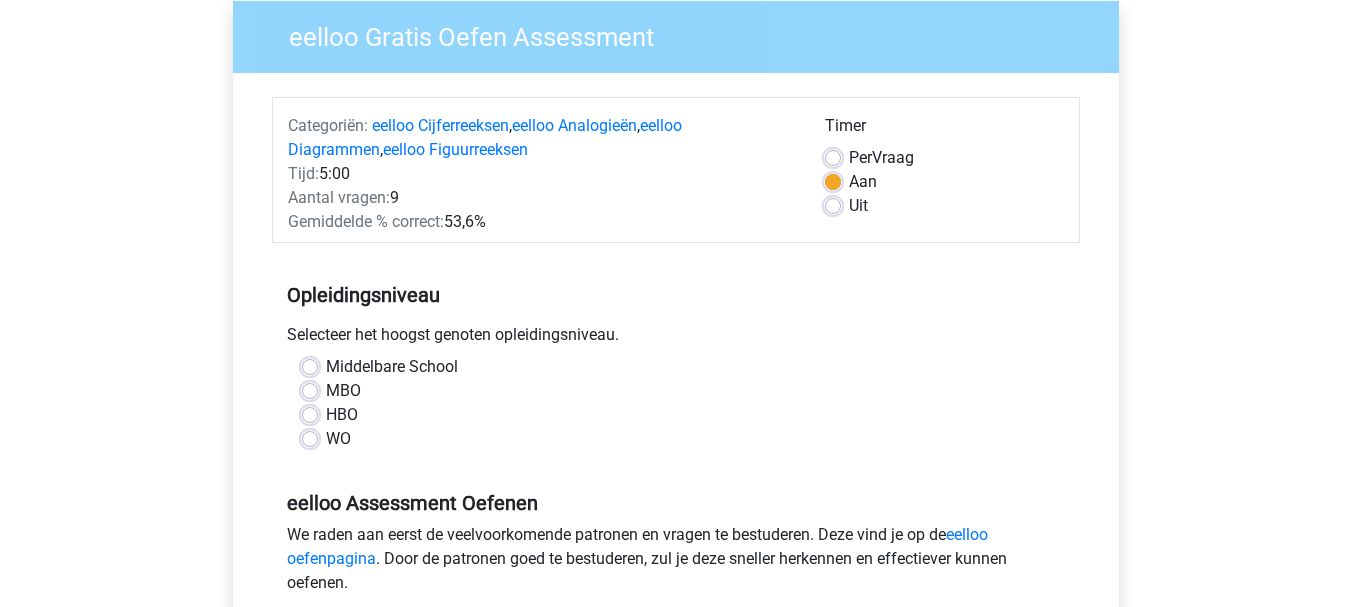 click on "Middelbare School" at bounding box center (392, 367) 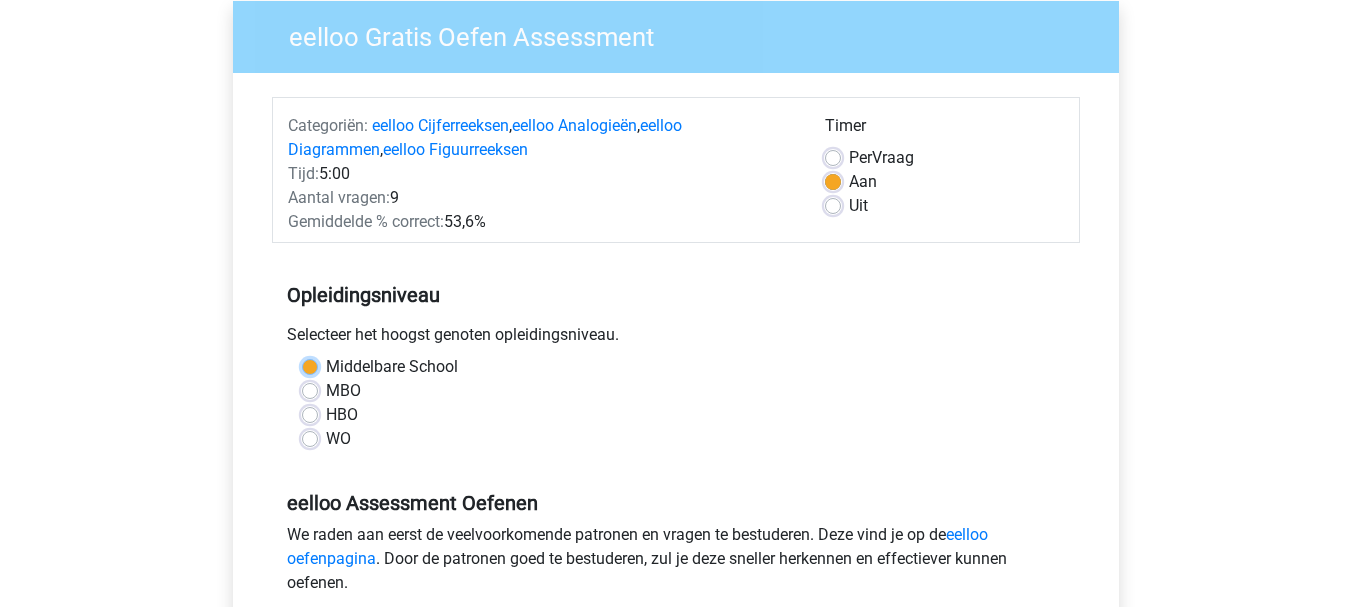 click on "Middelbare School" at bounding box center [310, 365] 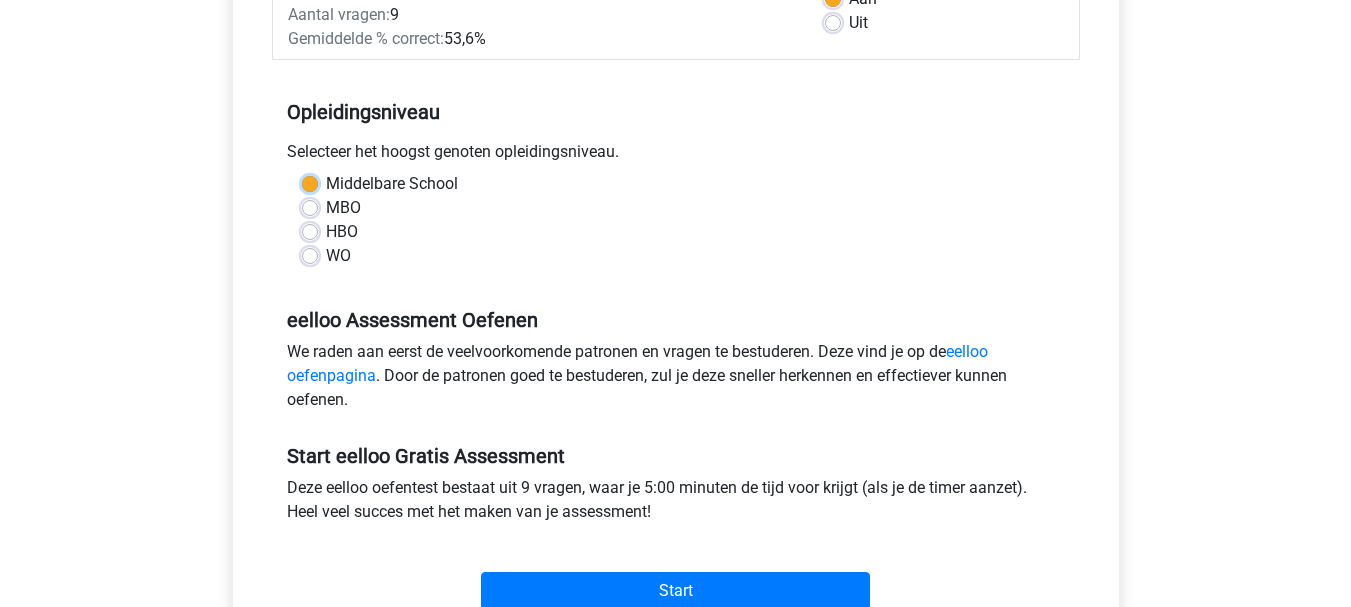 scroll, scrollTop: 347, scrollLeft: 0, axis: vertical 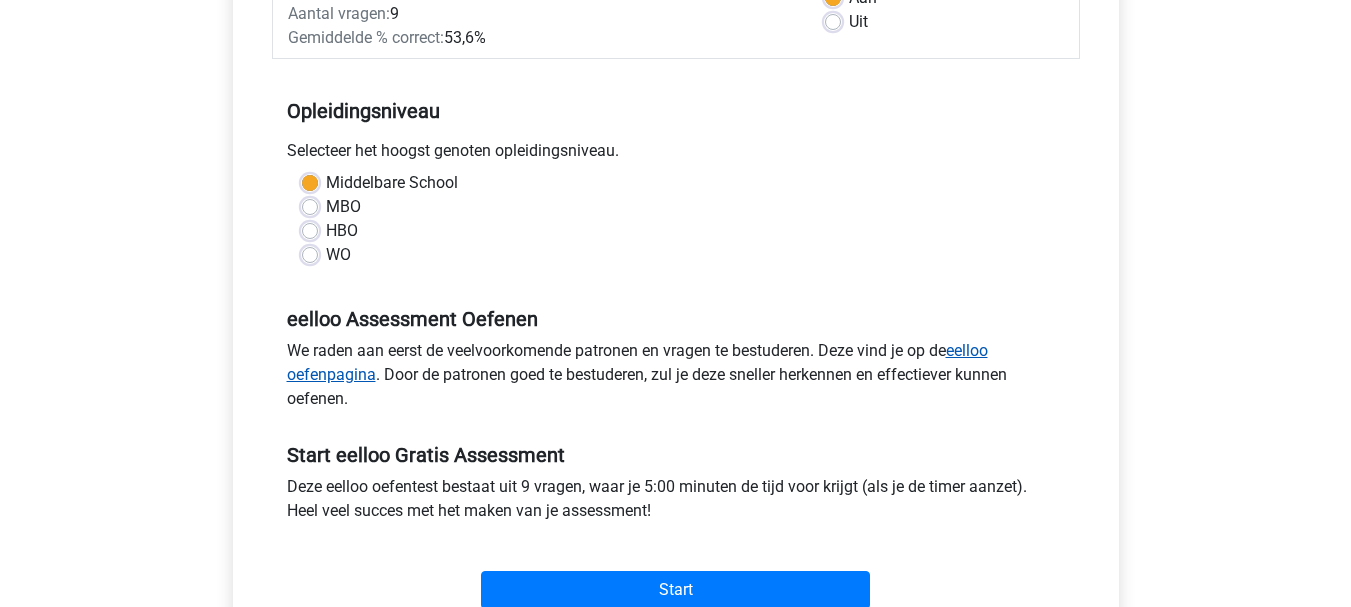 click on "eelloo
oefenpagina" at bounding box center [637, 362] 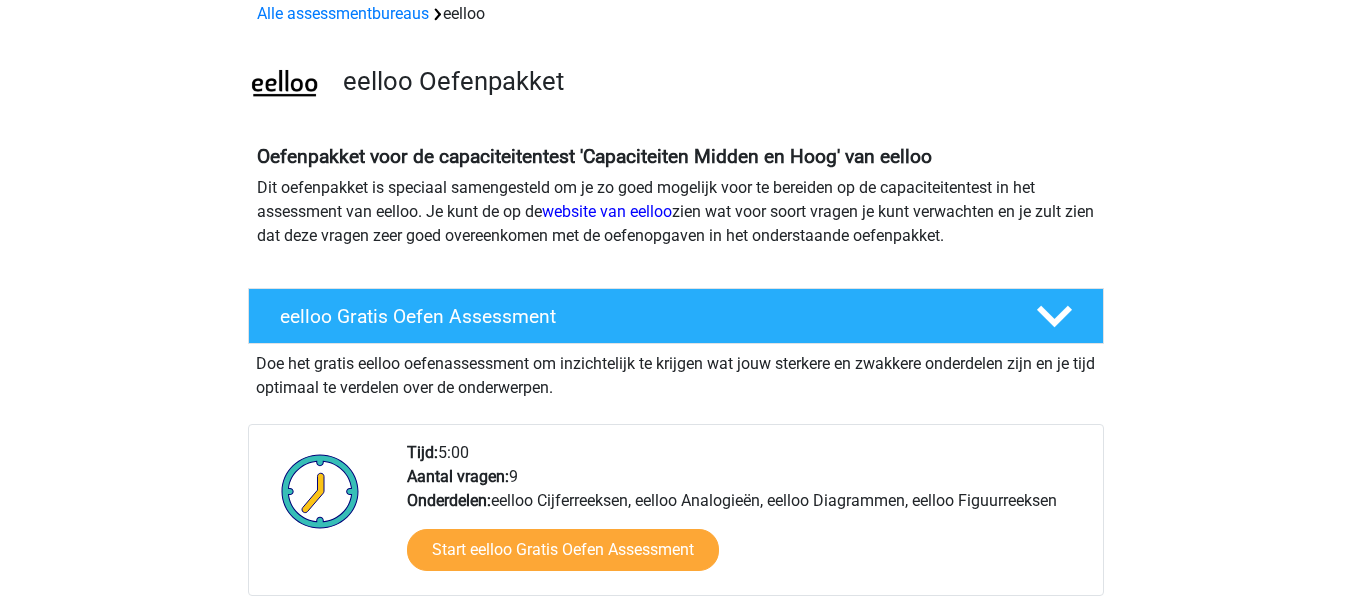 scroll, scrollTop: 0, scrollLeft: 0, axis: both 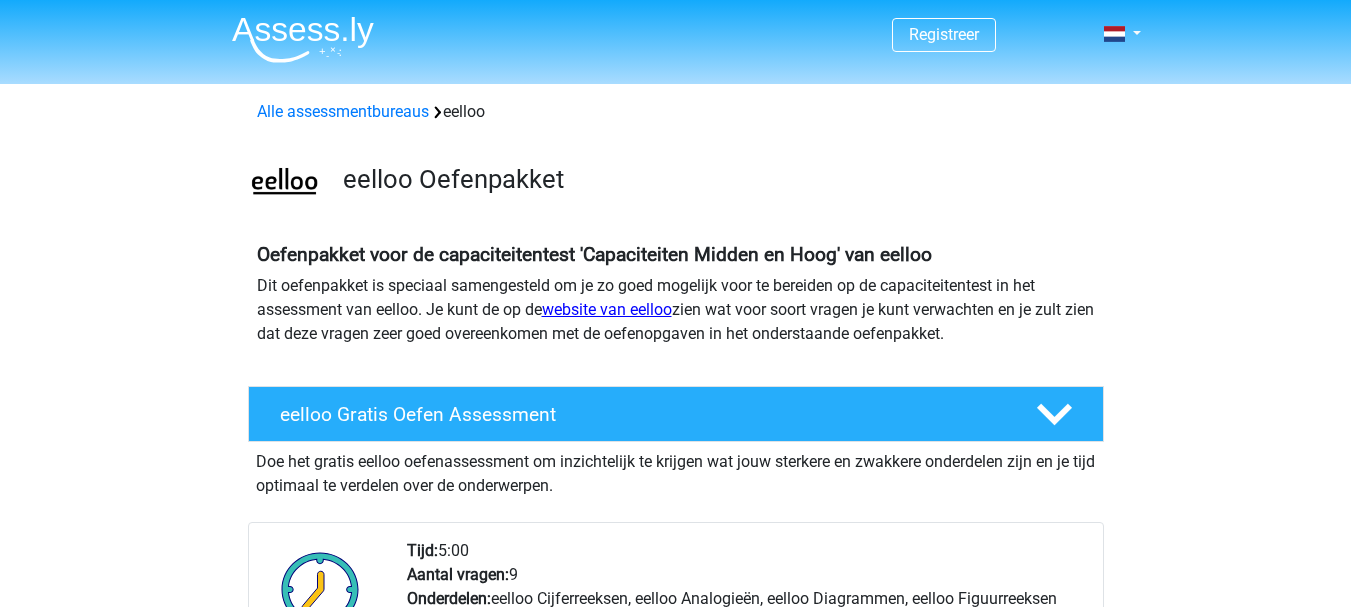 click on "website van eelloo" at bounding box center [607, 309] 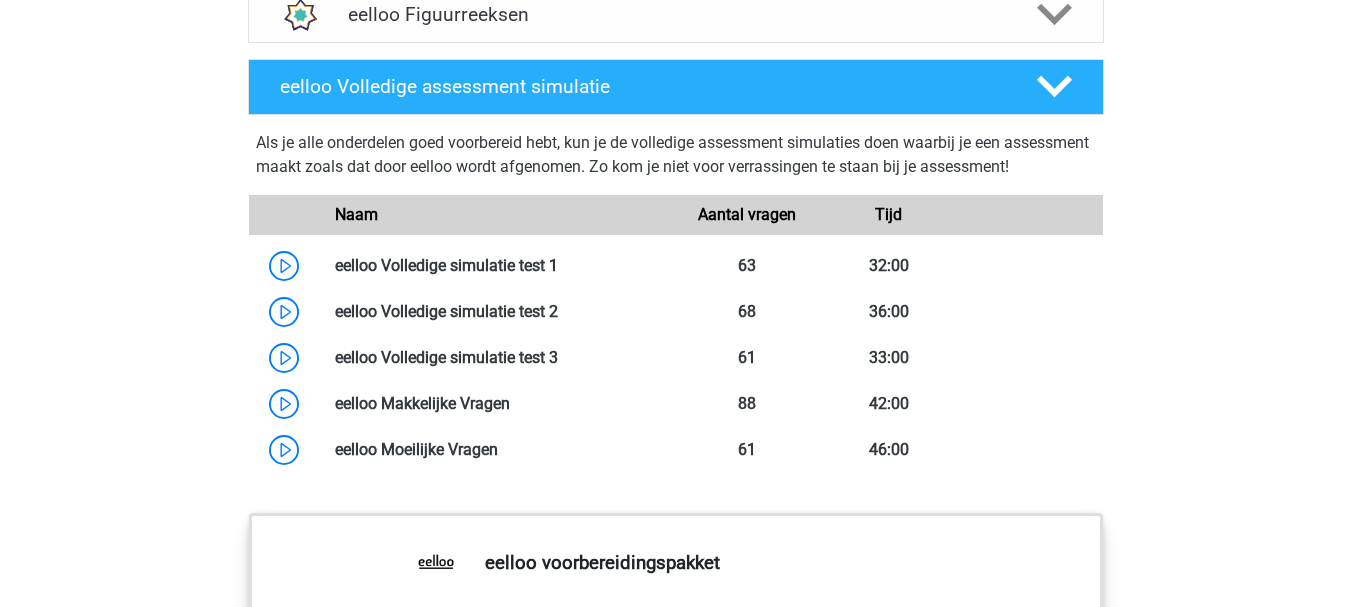 scroll, scrollTop: 1546, scrollLeft: 0, axis: vertical 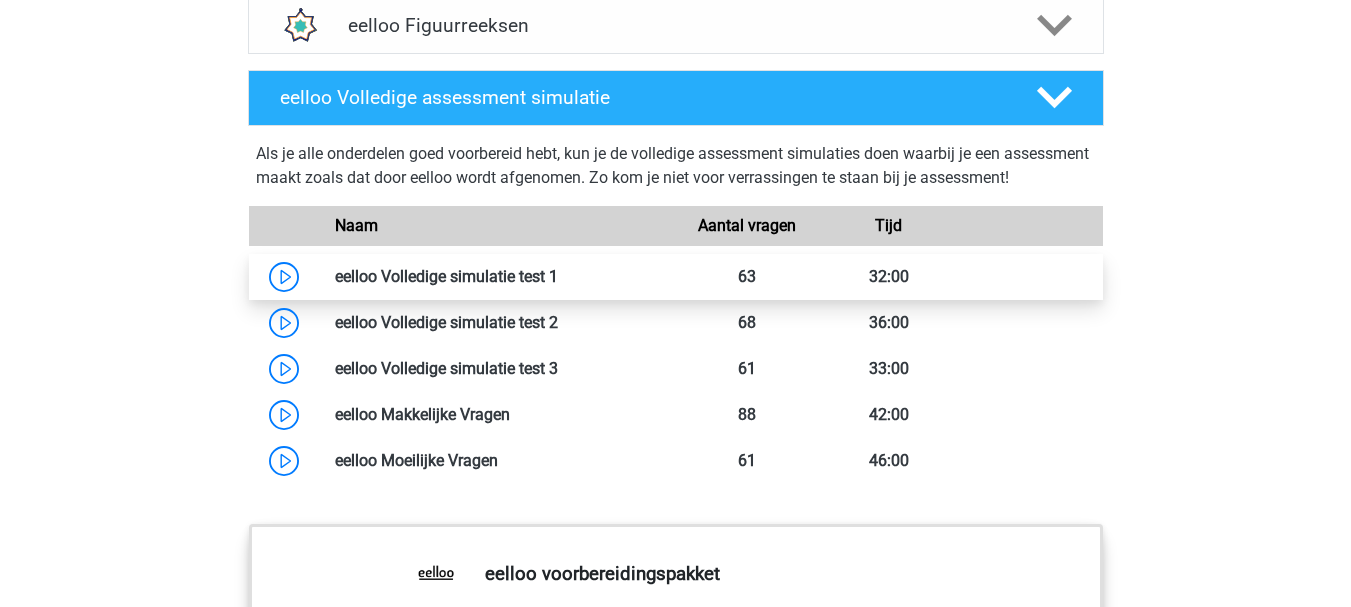 click at bounding box center [558, 276] 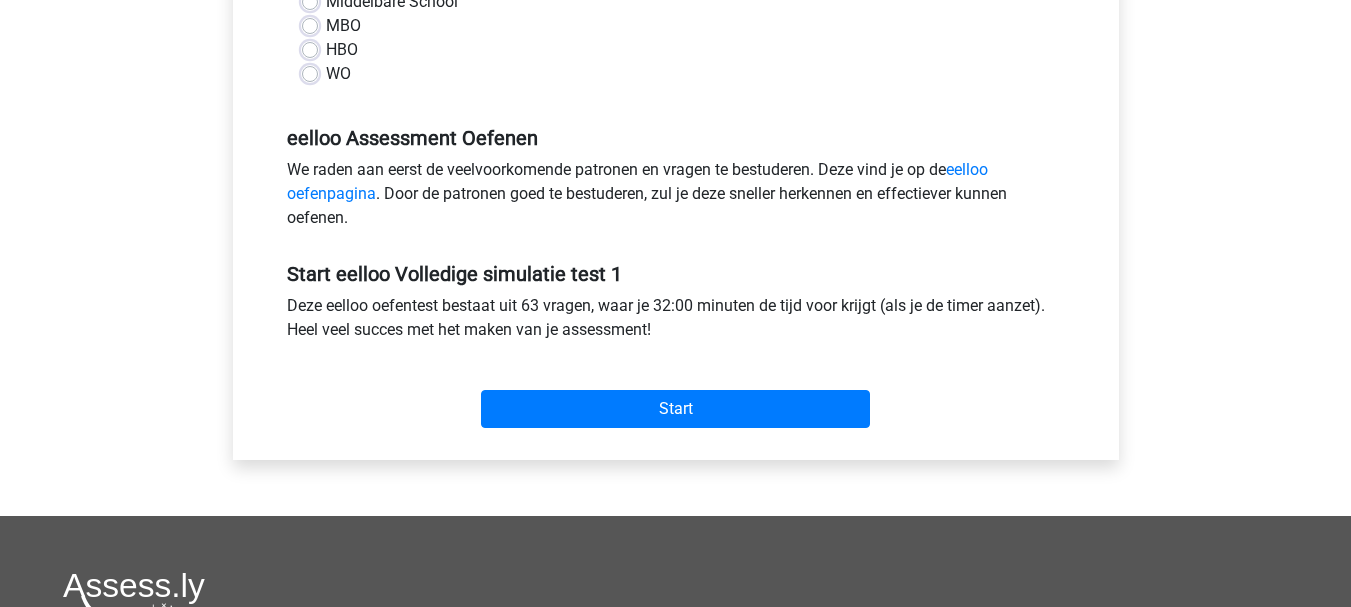 scroll, scrollTop: 529, scrollLeft: 0, axis: vertical 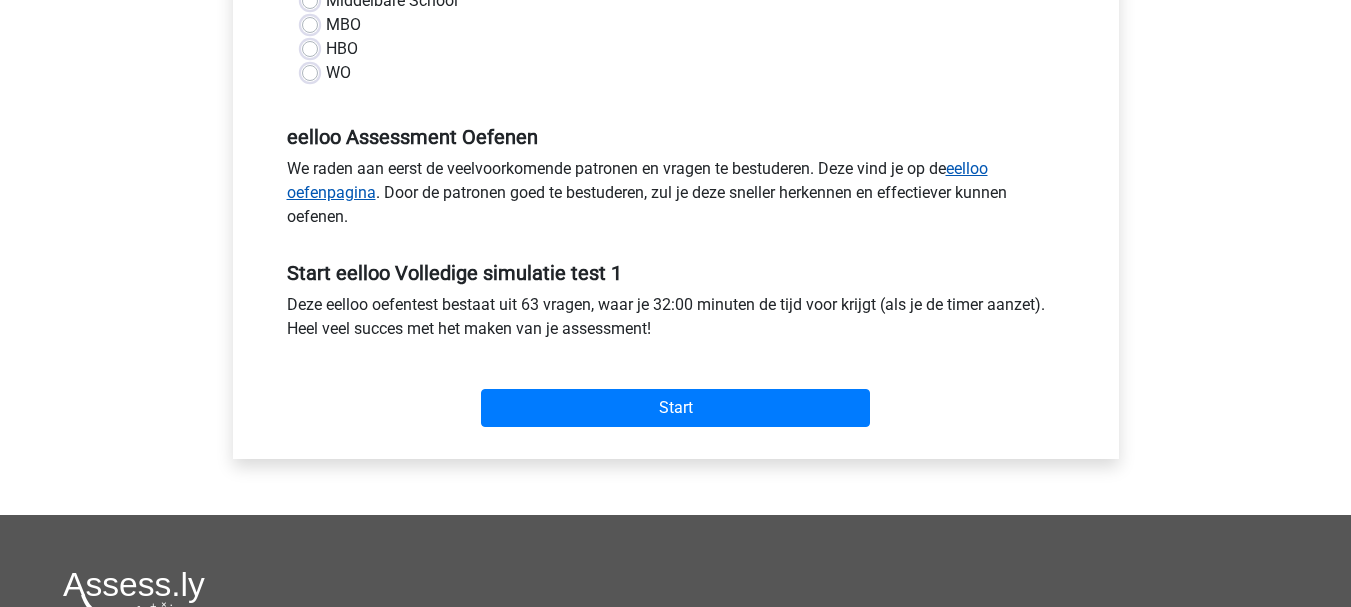 click on "eelloo
oefenpagina" at bounding box center (637, 180) 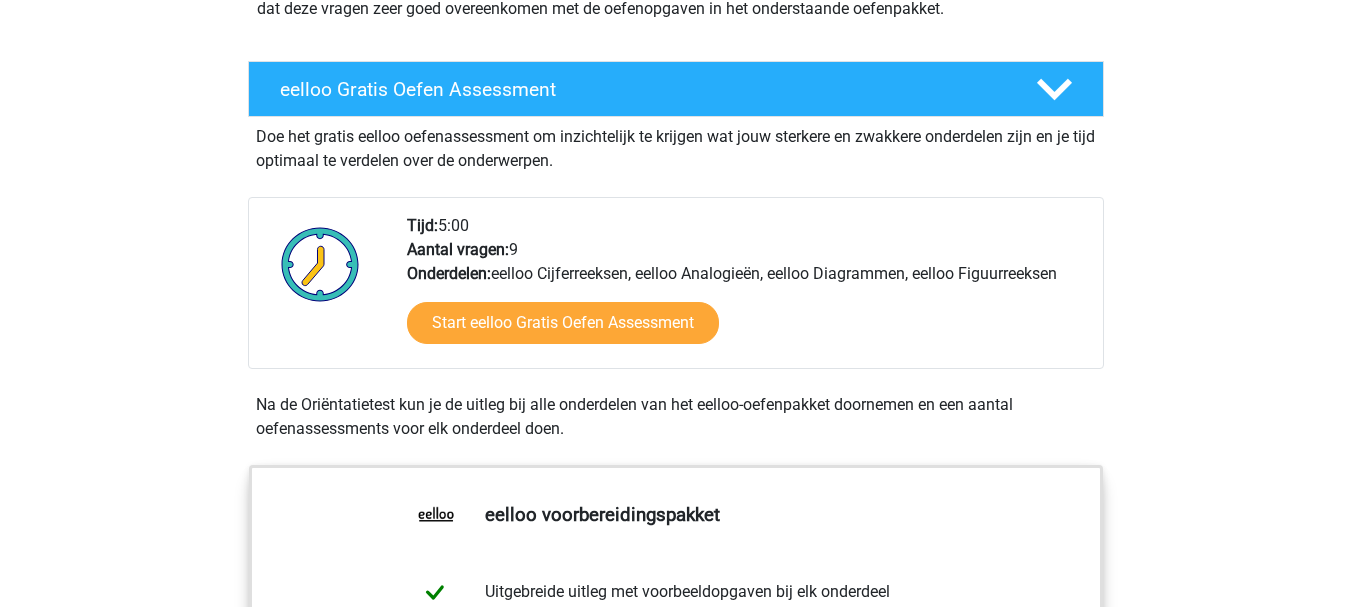 scroll, scrollTop: 326, scrollLeft: 0, axis: vertical 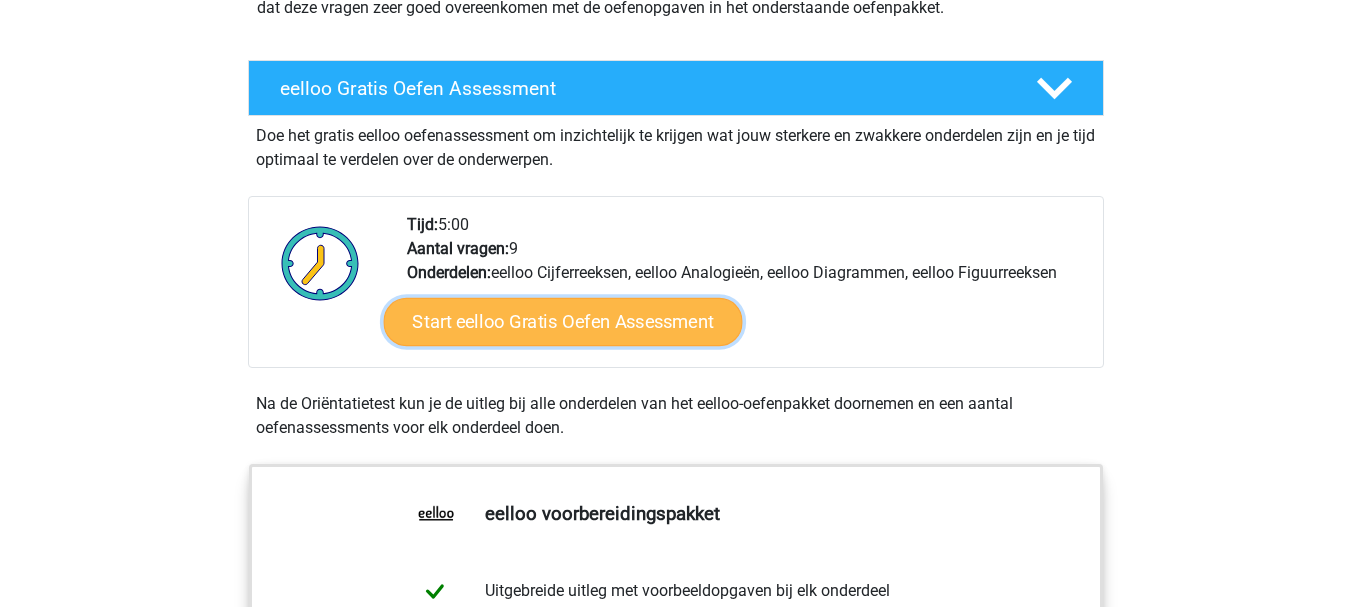 click on "Start eelloo Gratis Oefen Assessment" at bounding box center [562, 322] 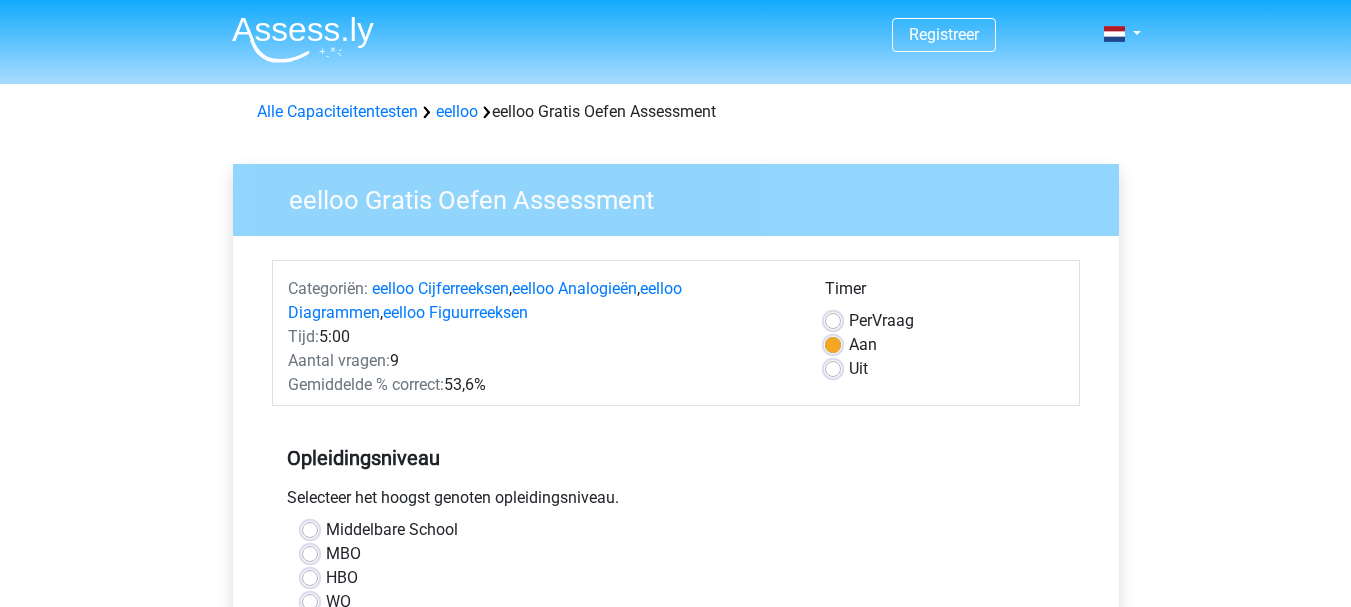 scroll, scrollTop: 0, scrollLeft: 0, axis: both 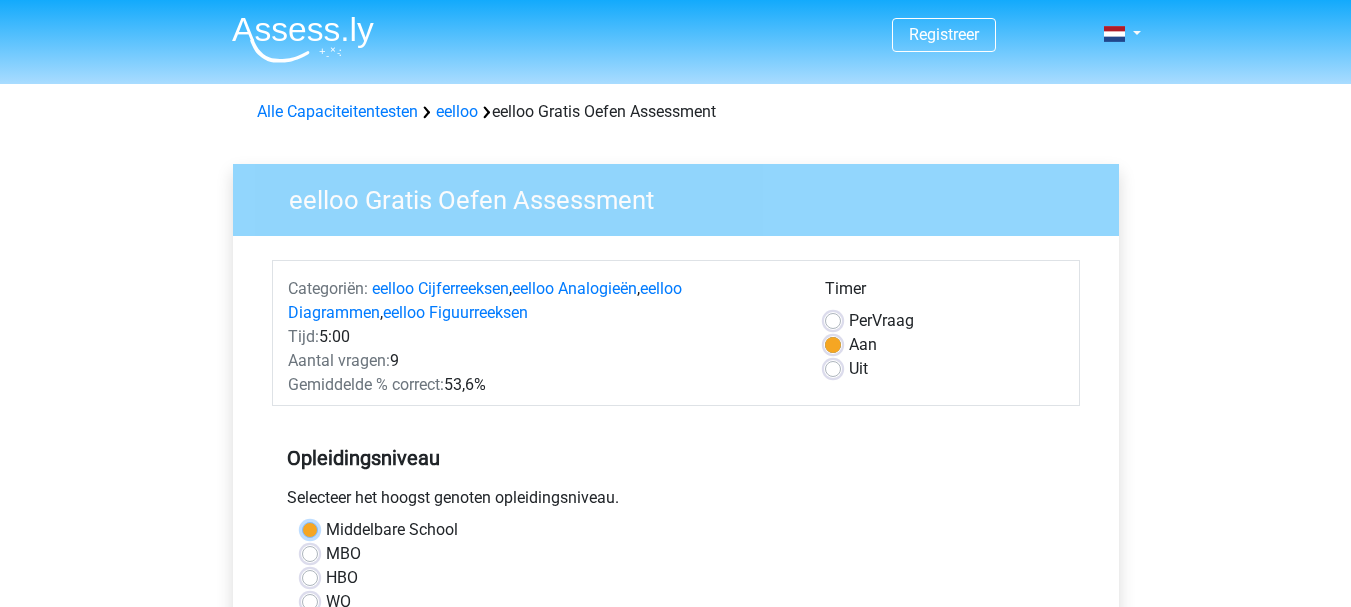 click on "Middelbare School" at bounding box center (310, 528) 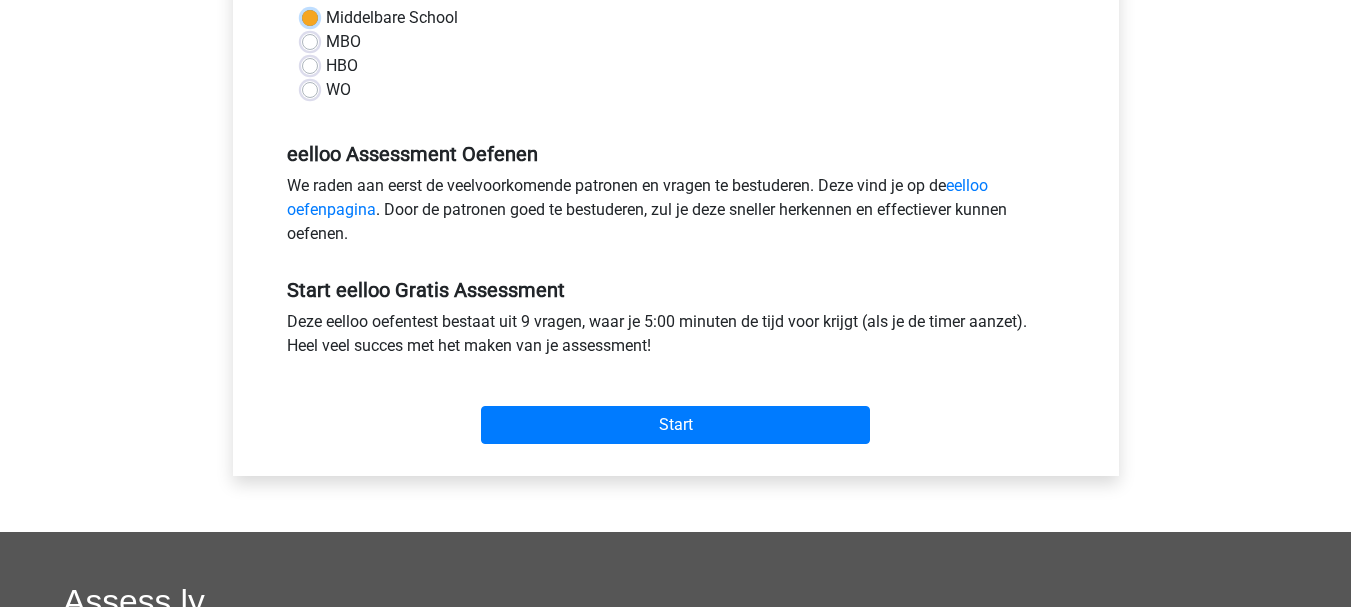 scroll, scrollTop: 513, scrollLeft: 0, axis: vertical 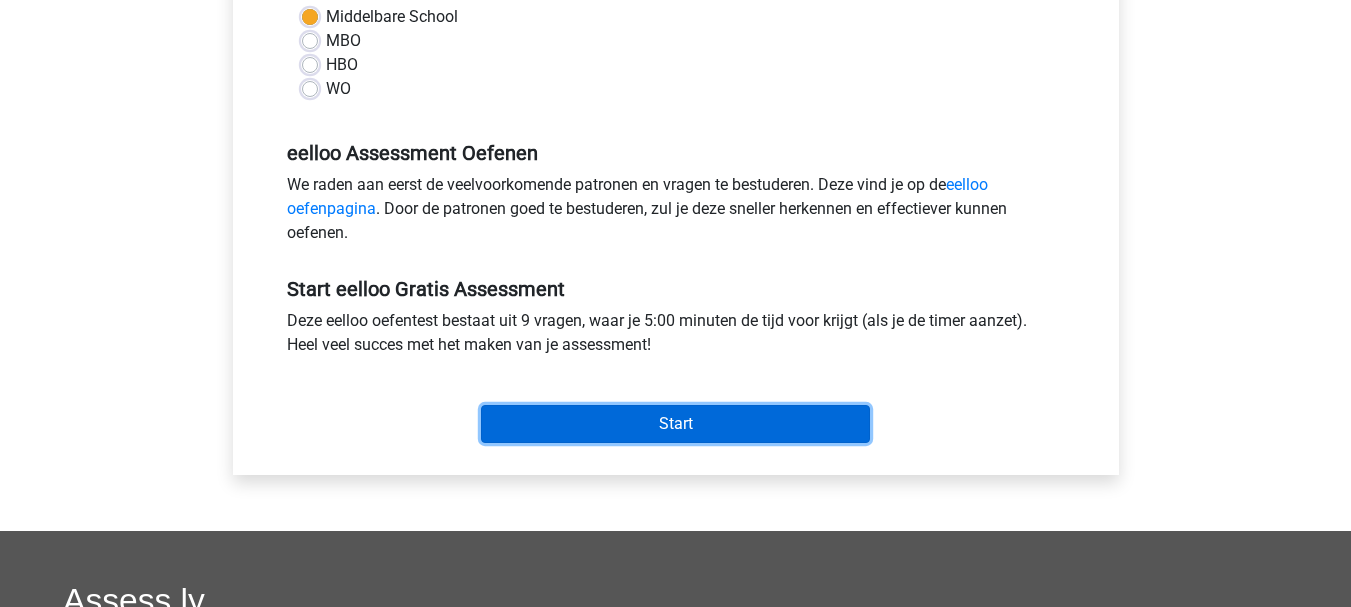 click on "Start" at bounding box center (675, 424) 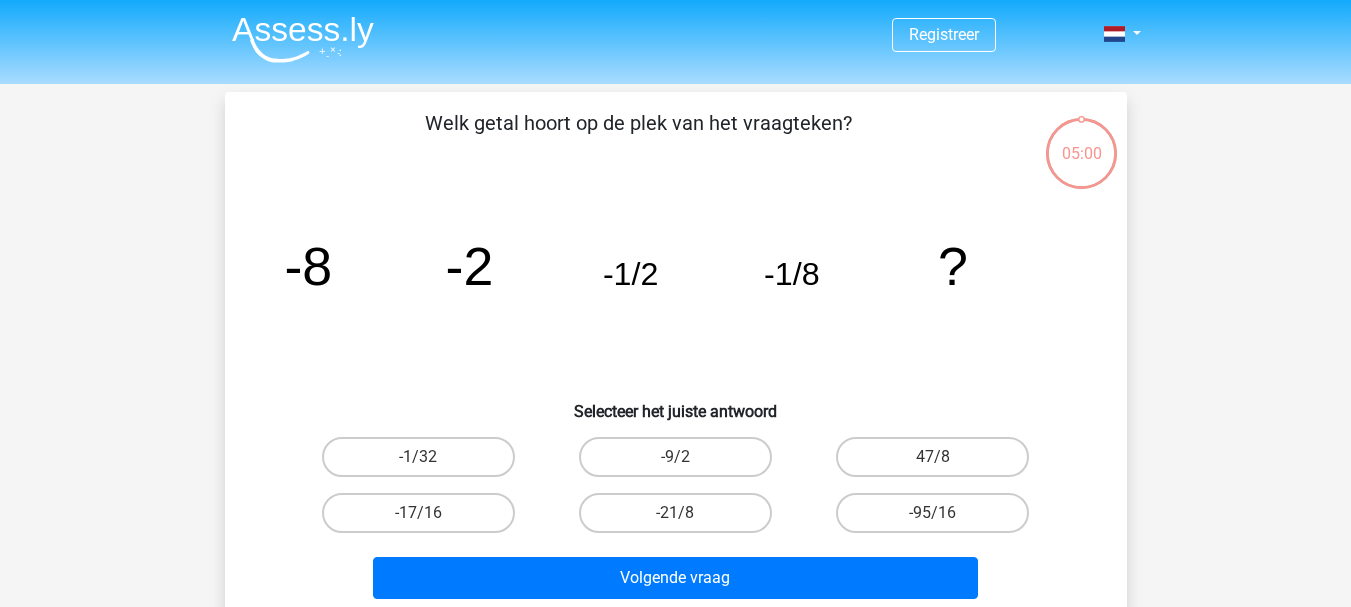 scroll, scrollTop: 0, scrollLeft: 0, axis: both 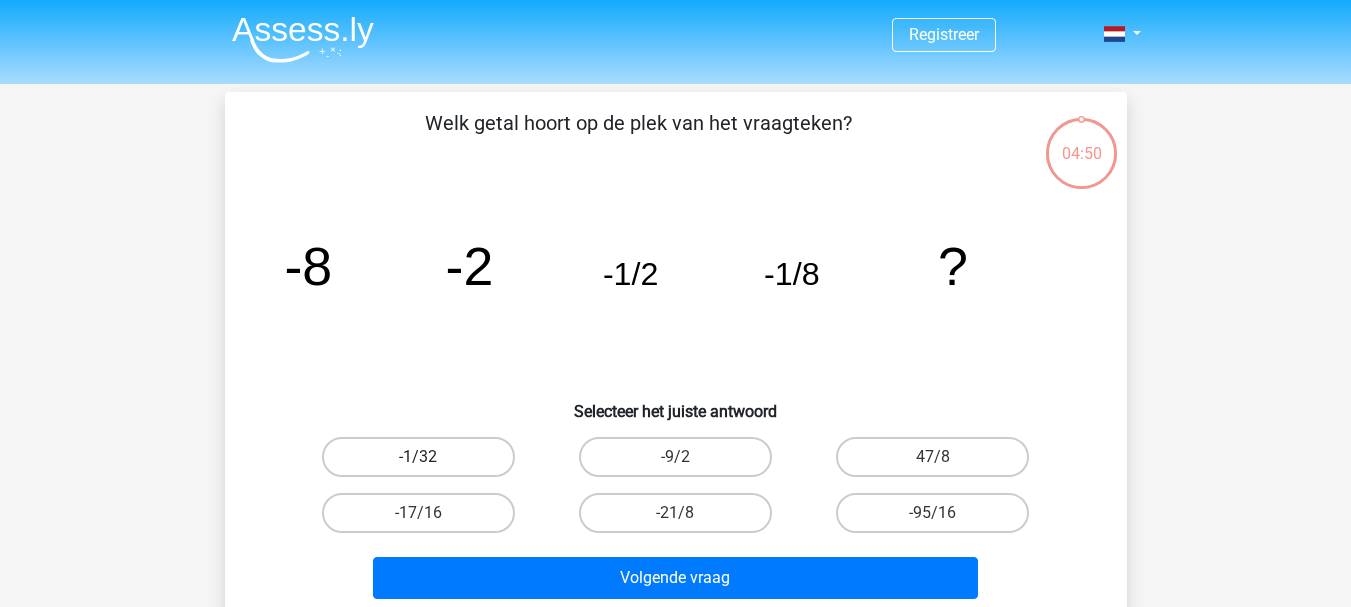 click on "-1/32" at bounding box center (418, 457) 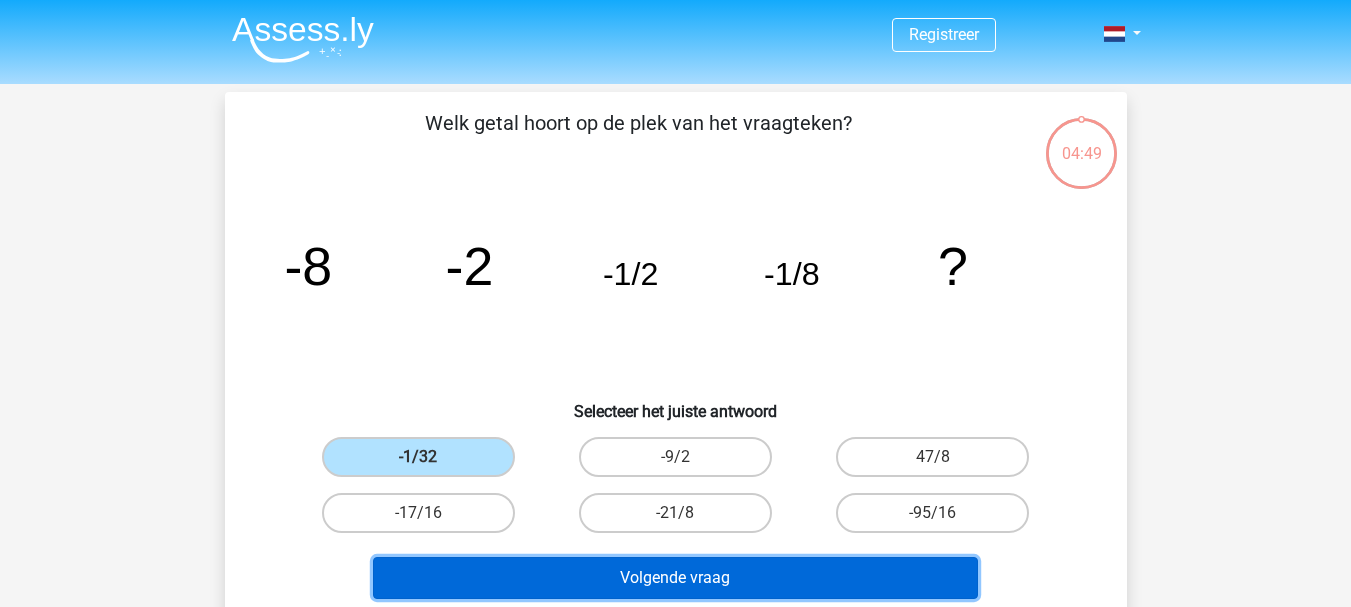 click on "Volgende vraag" at bounding box center [675, 578] 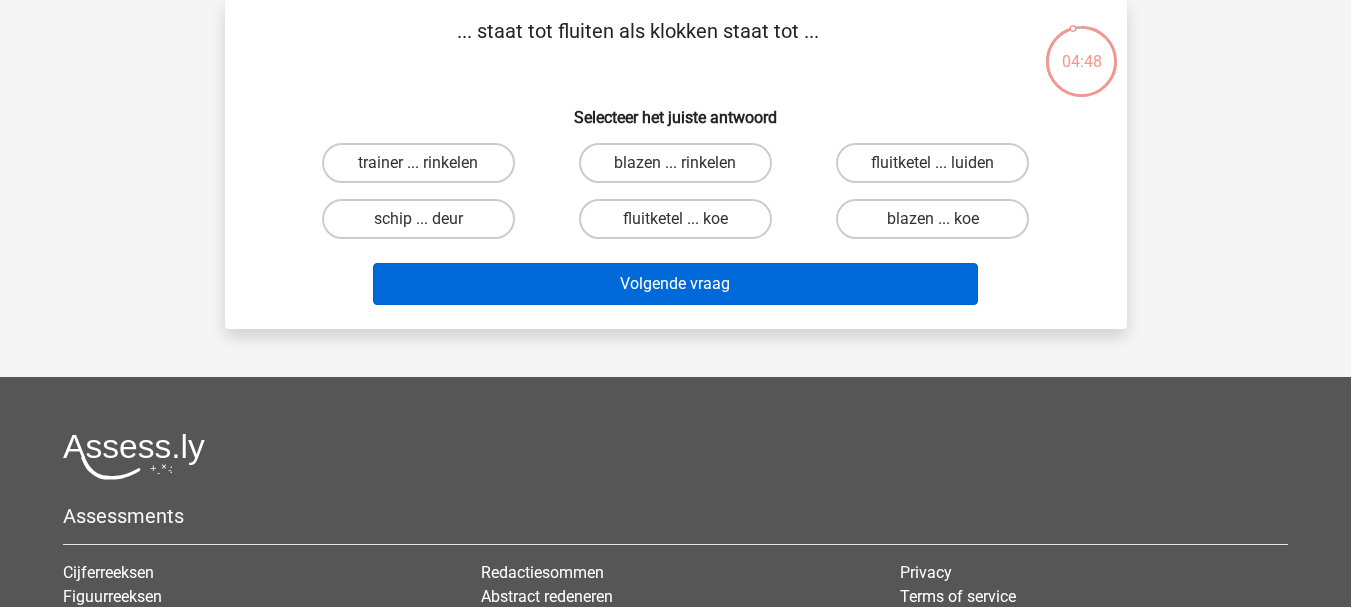 scroll, scrollTop: 0, scrollLeft: 0, axis: both 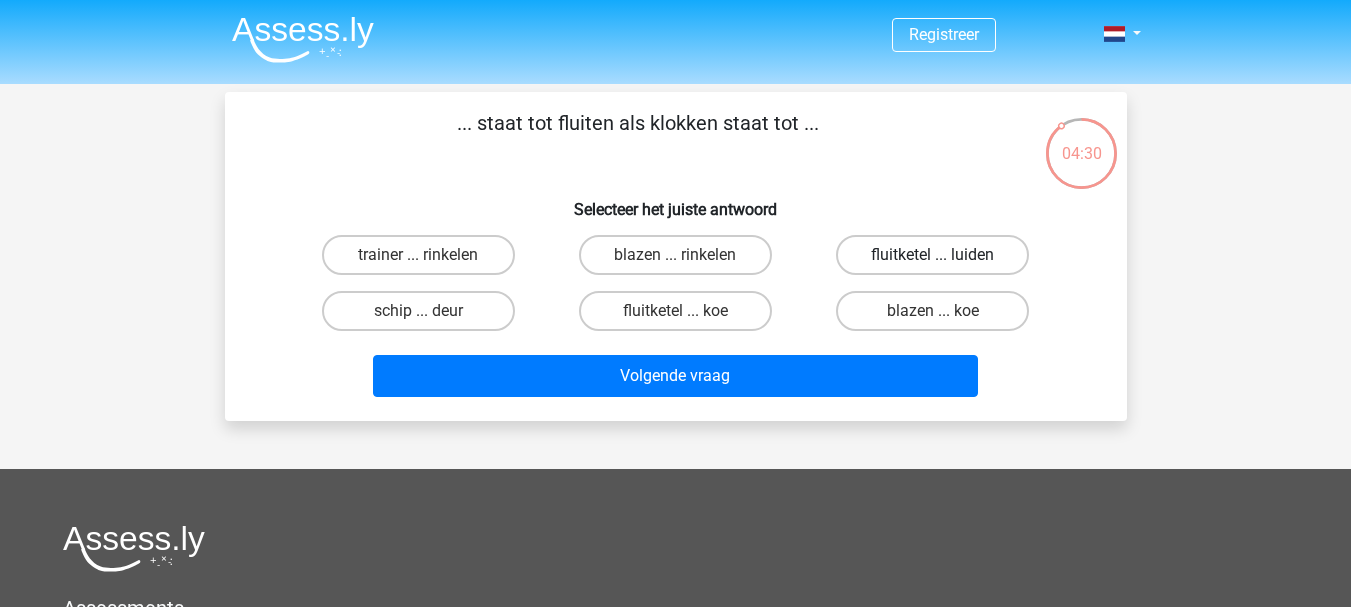 click on "fluitketel ... luiden" at bounding box center (932, 255) 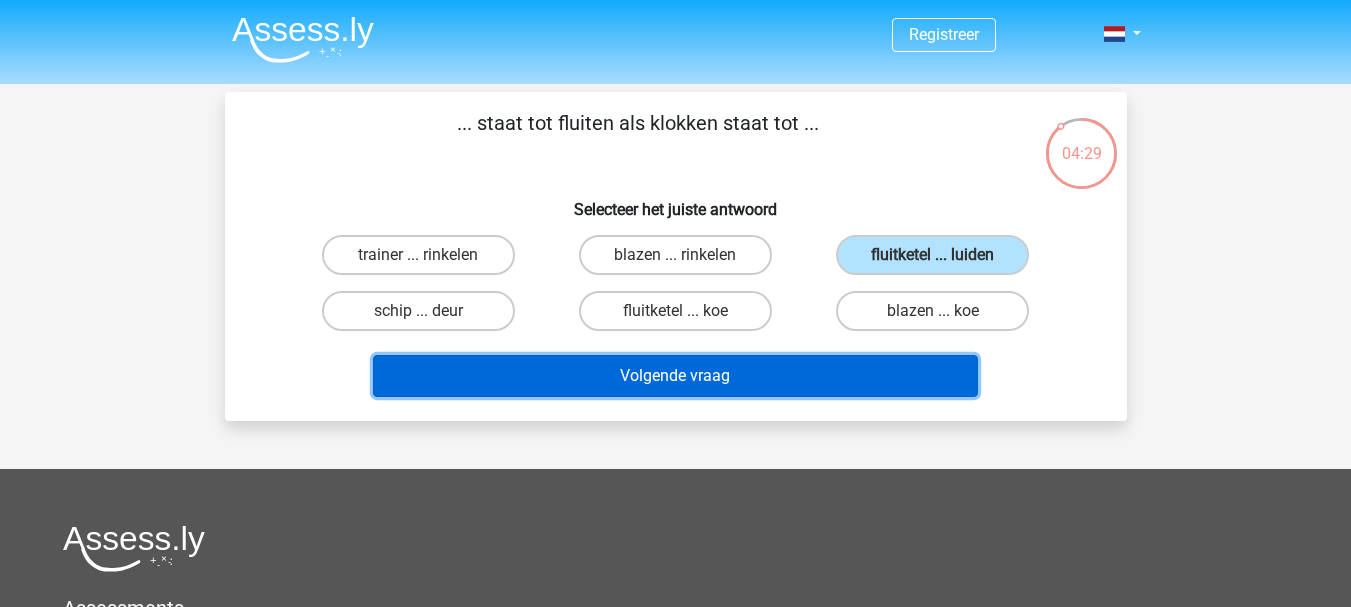 click on "Volgende vraag" at bounding box center [675, 376] 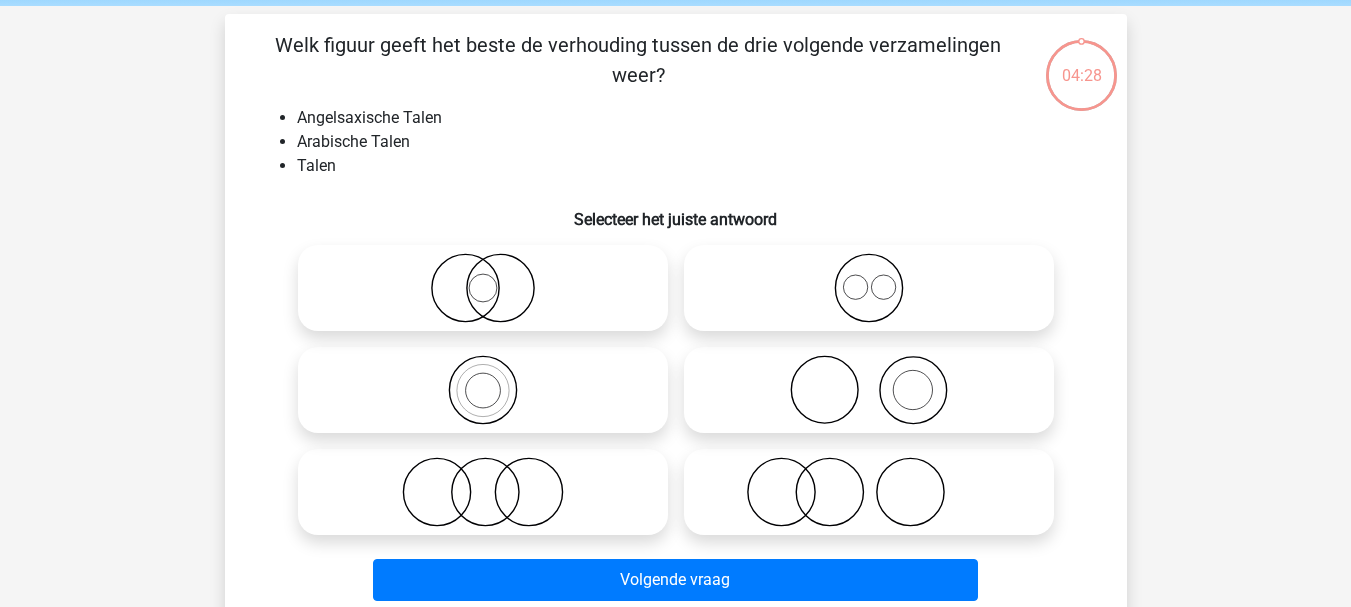 scroll, scrollTop: 92, scrollLeft: 0, axis: vertical 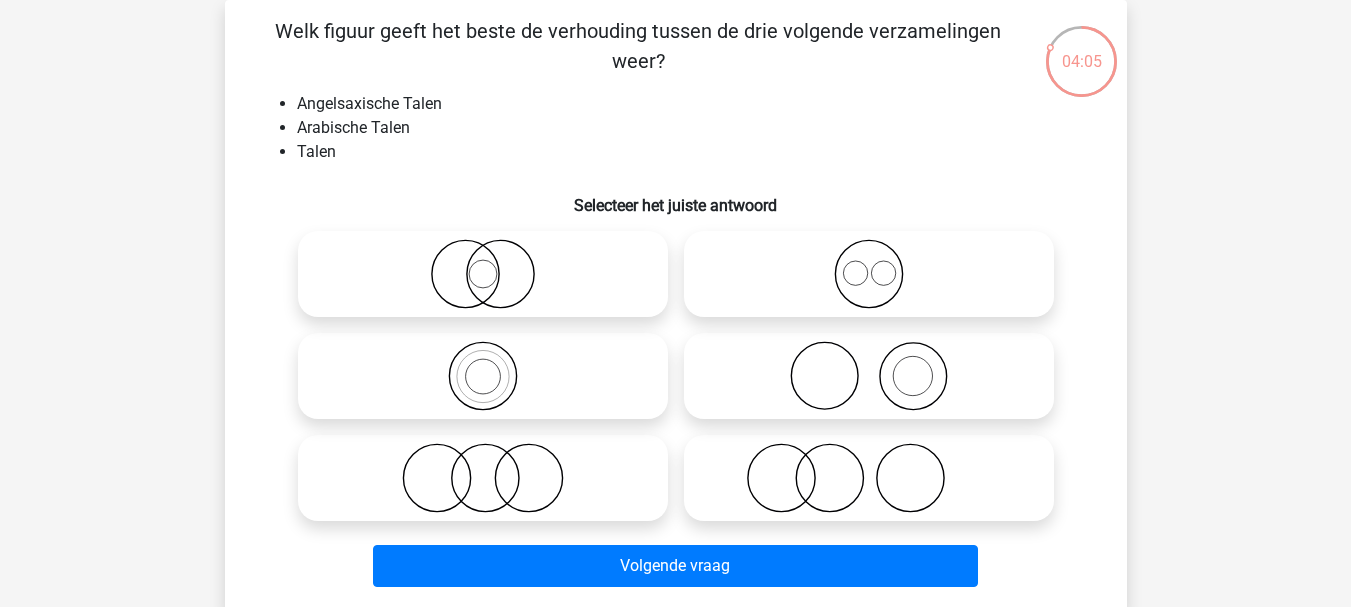click 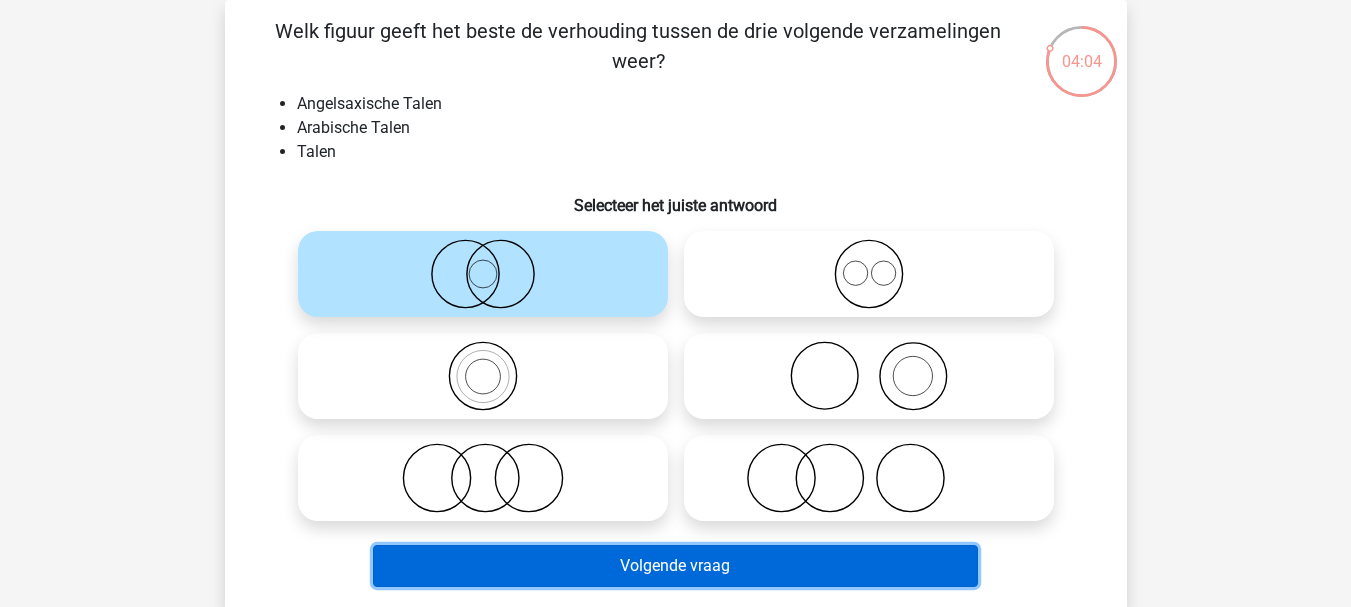 click on "Volgende vraag" at bounding box center [675, 566] 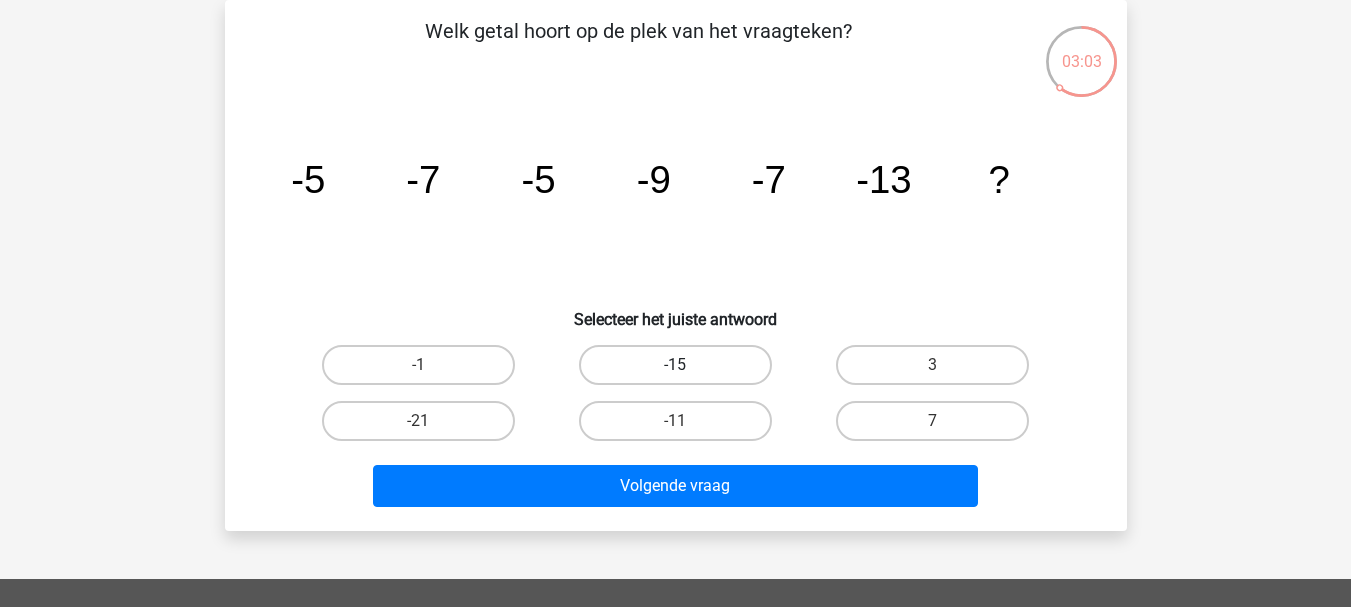click on "-15" at bounding box center (675, 365) 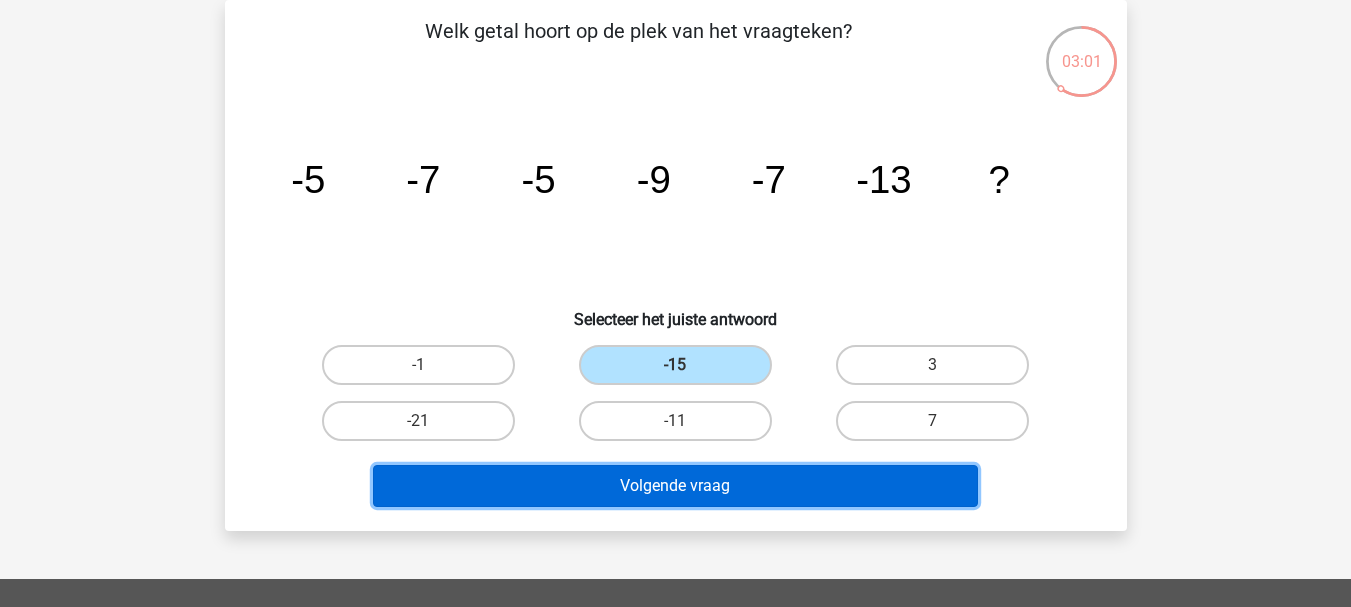 click on "Volgende vraag" at bounding box center [675, 486] 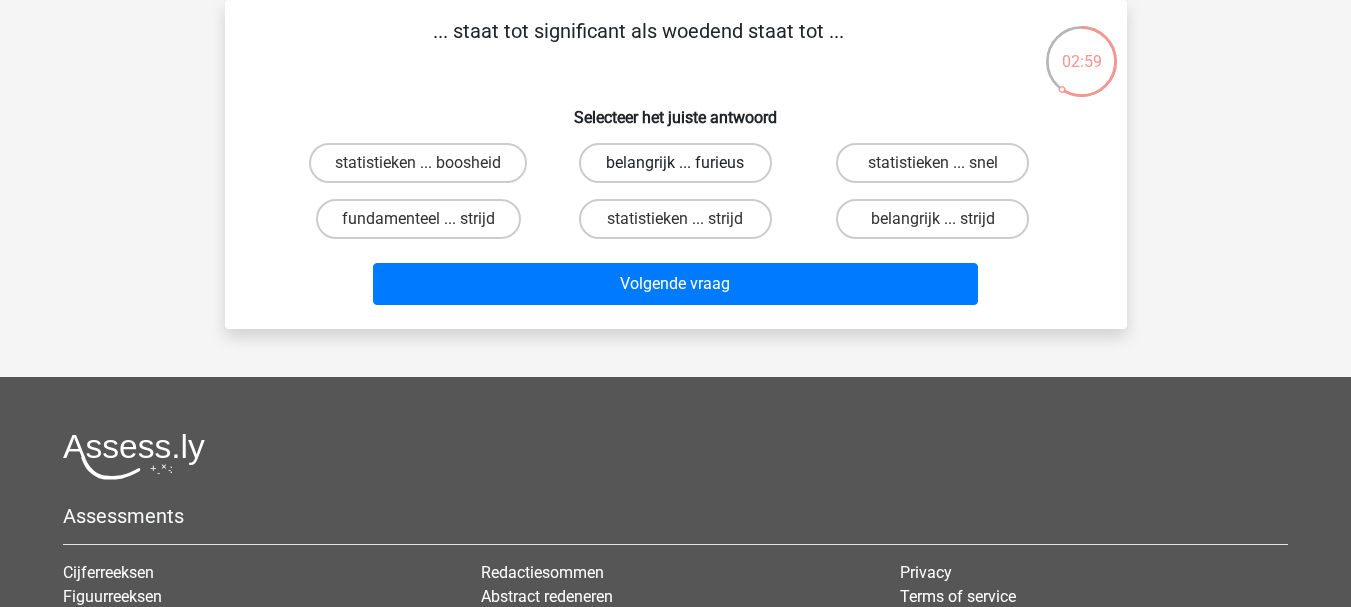 scroll, scrollTop: 0, scrollLeft: 0, axis: both 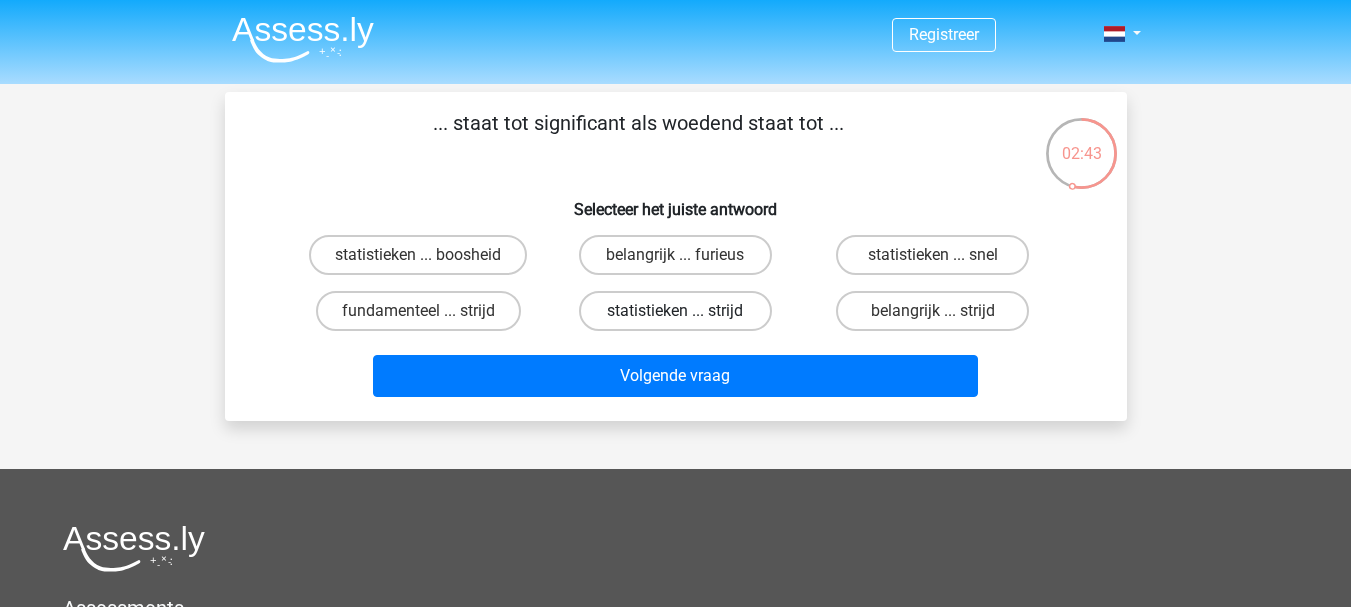 click on "statistieken ... strijd" at bounding box center (675, 311) 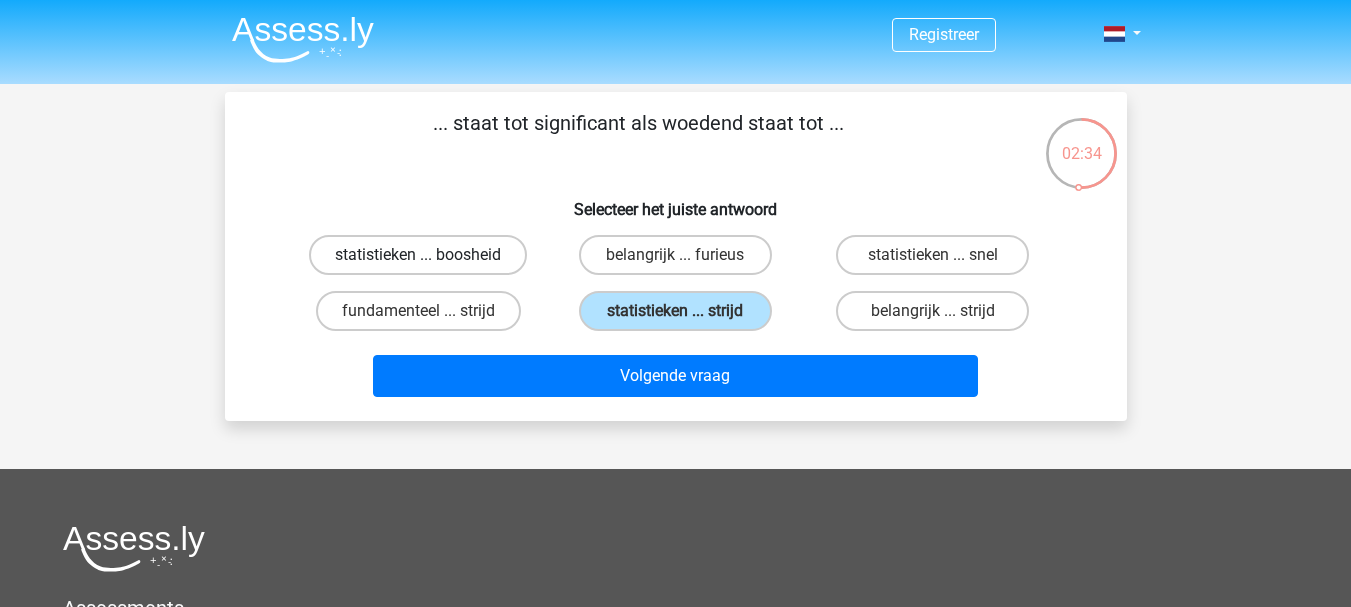 click on "statistieken ... boosheid" at bounding box center [418, 255] 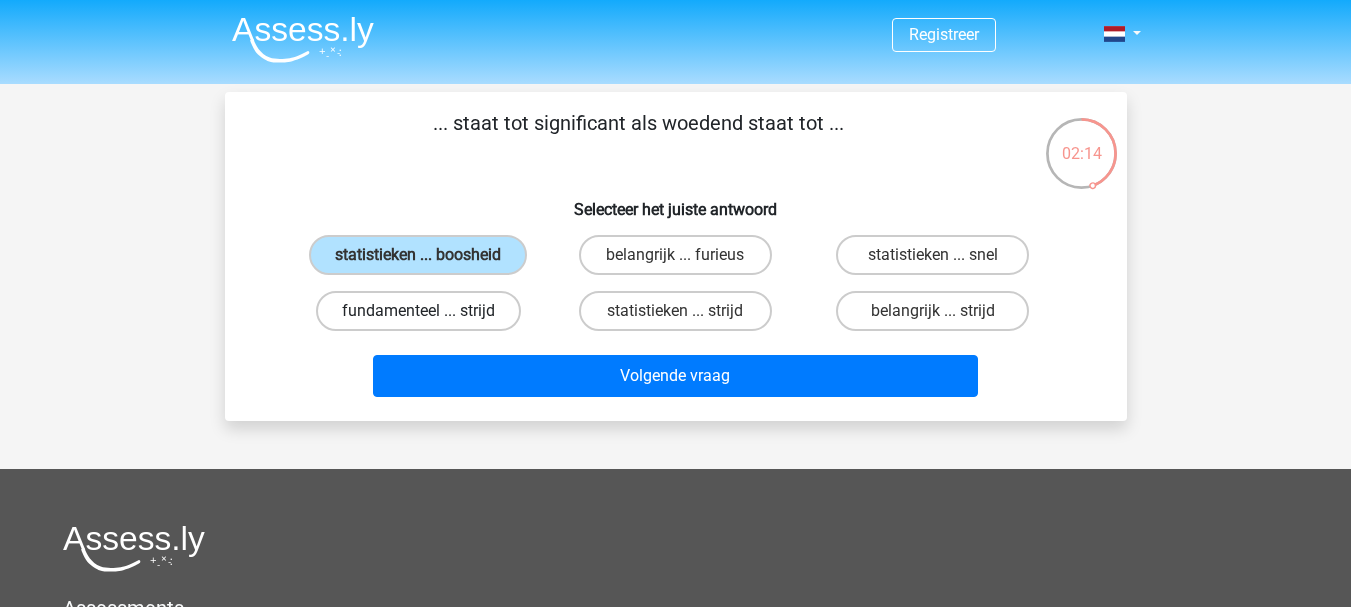 click on "fundamenteel ... strijd" at bounding box center [418, 311] 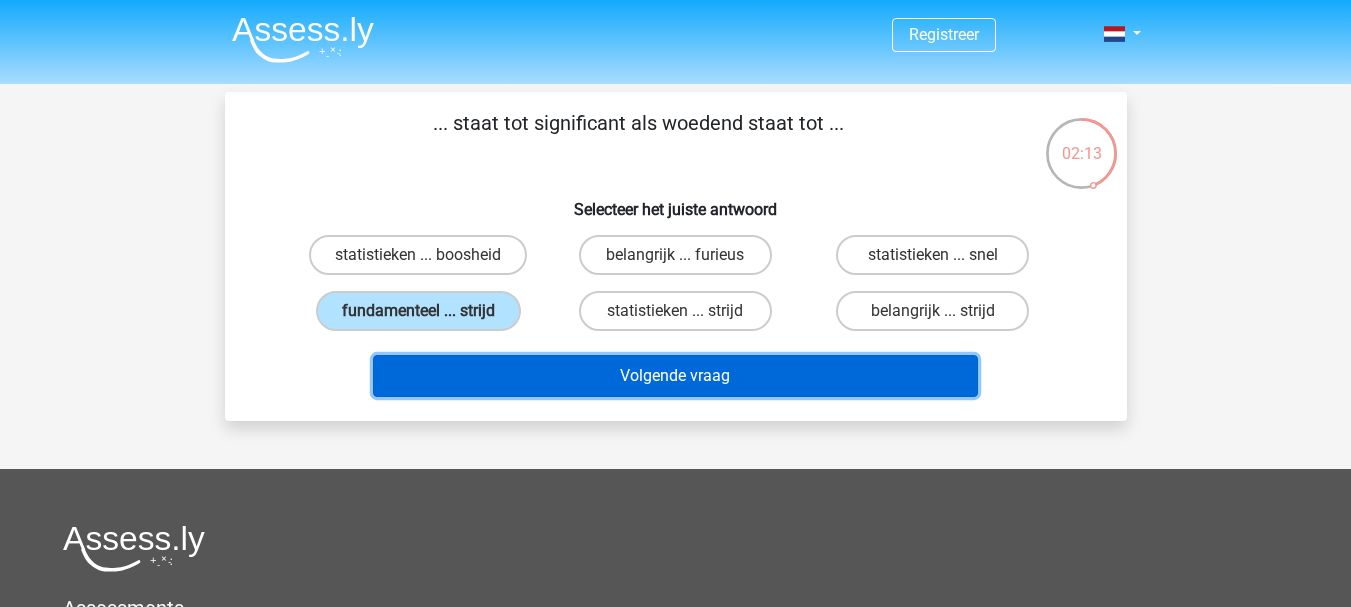 click on "Volgende vraag" at bounding box center (675, 376) 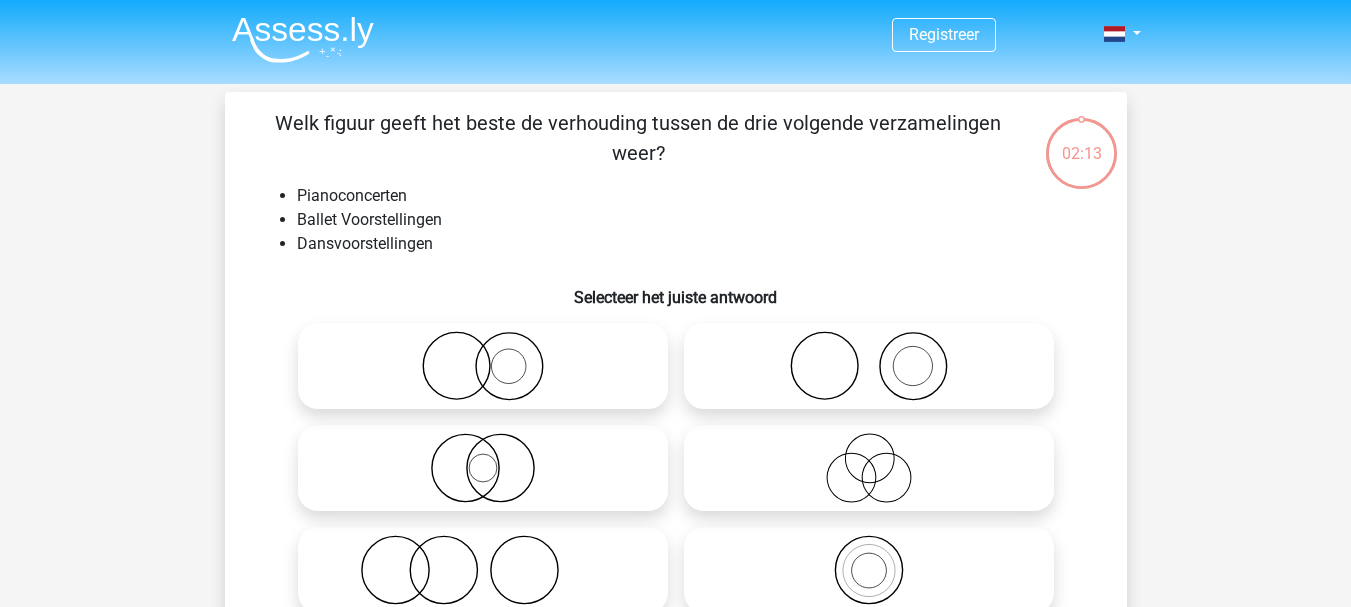 scroll, scrollTop: 92, scrollLeft: 0, axis: vertical 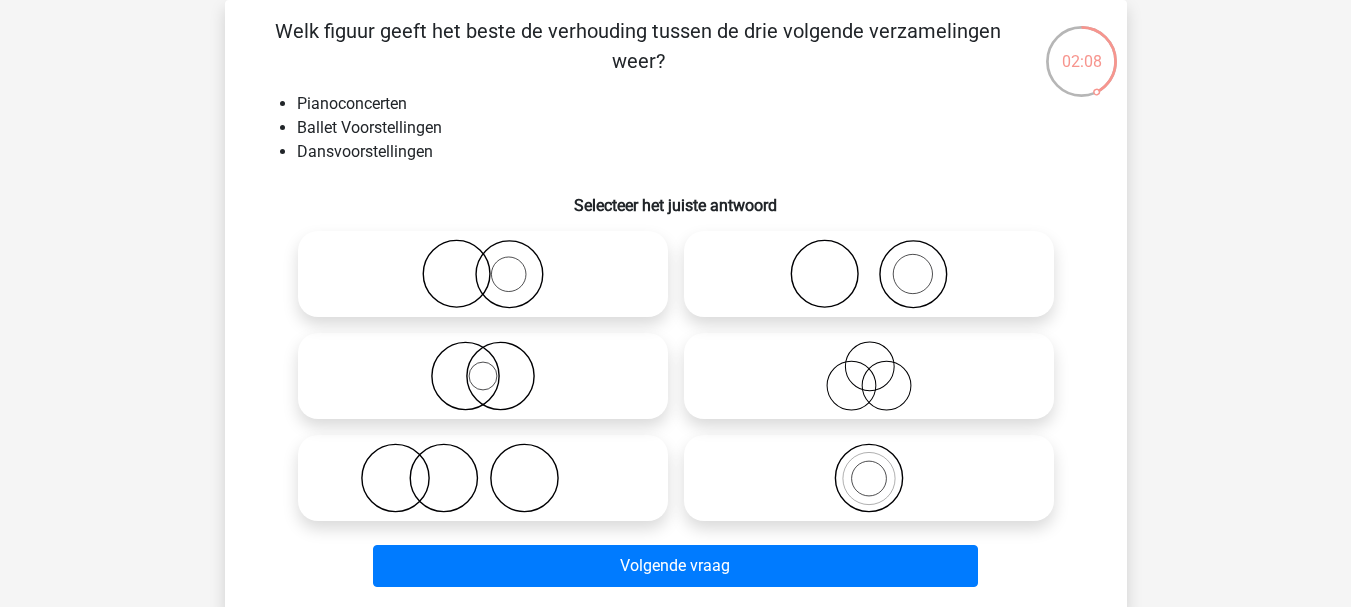 click 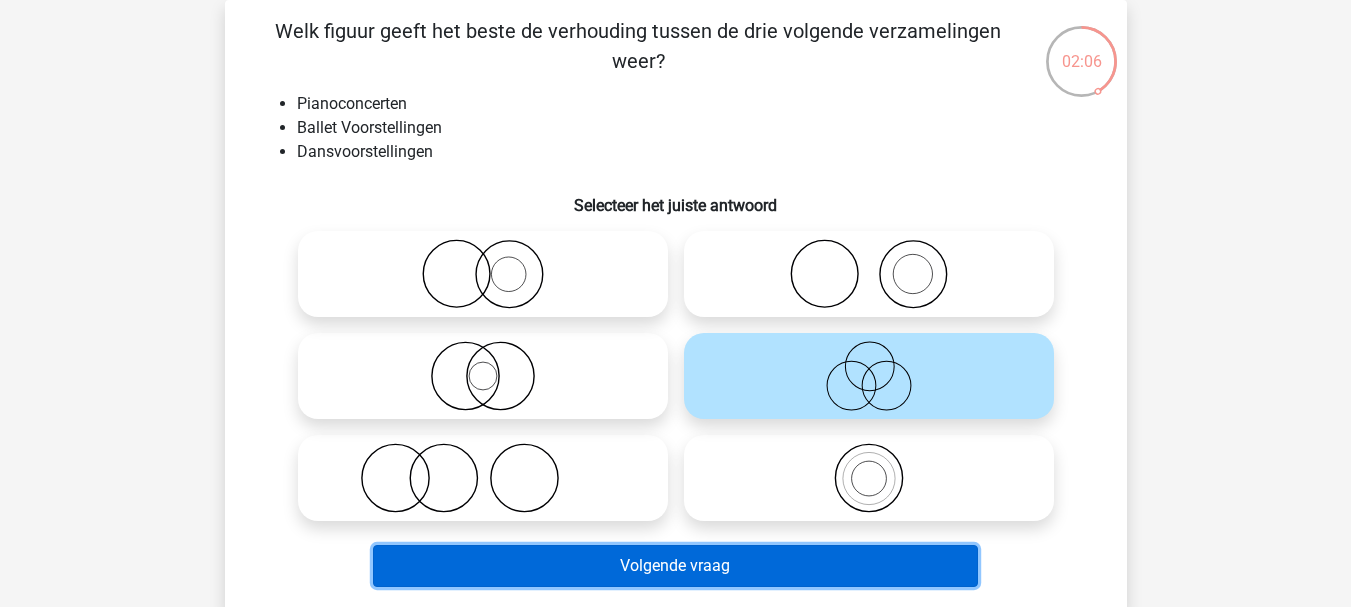 click on "Volgende vraag" at bounding box center (675, 566) 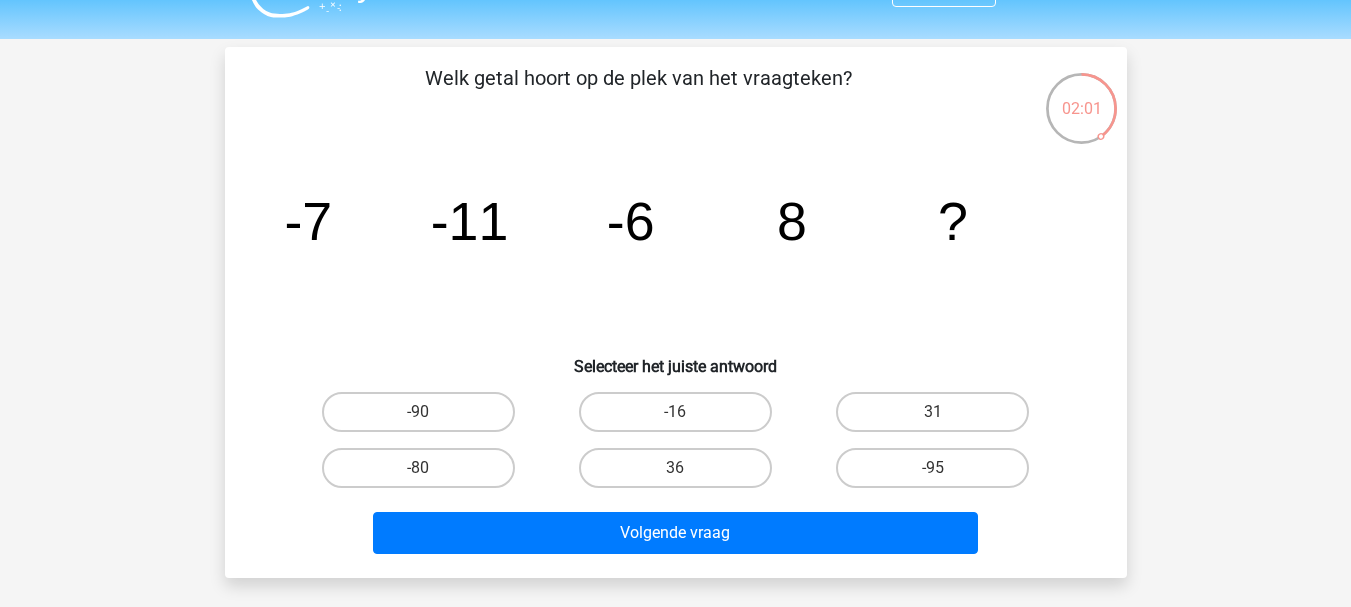 scroll, scrollTop: 44, scrollLeft: 0, axis: vertical 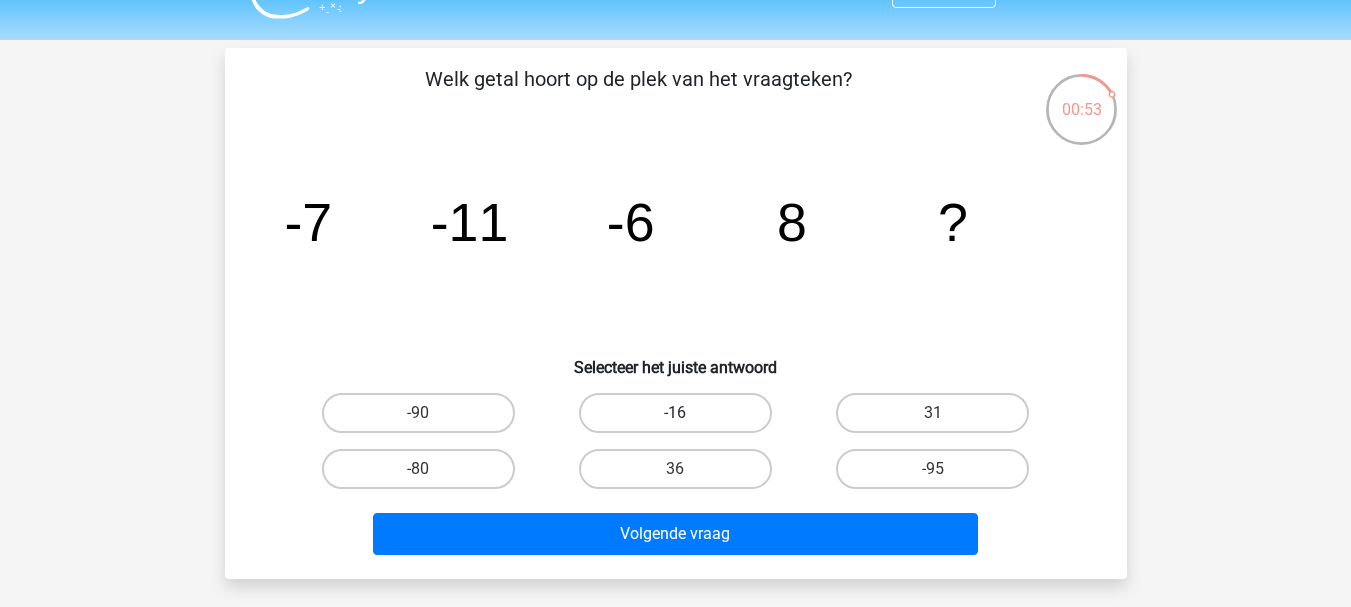 click on "-16" at bounding box center [675, 413] 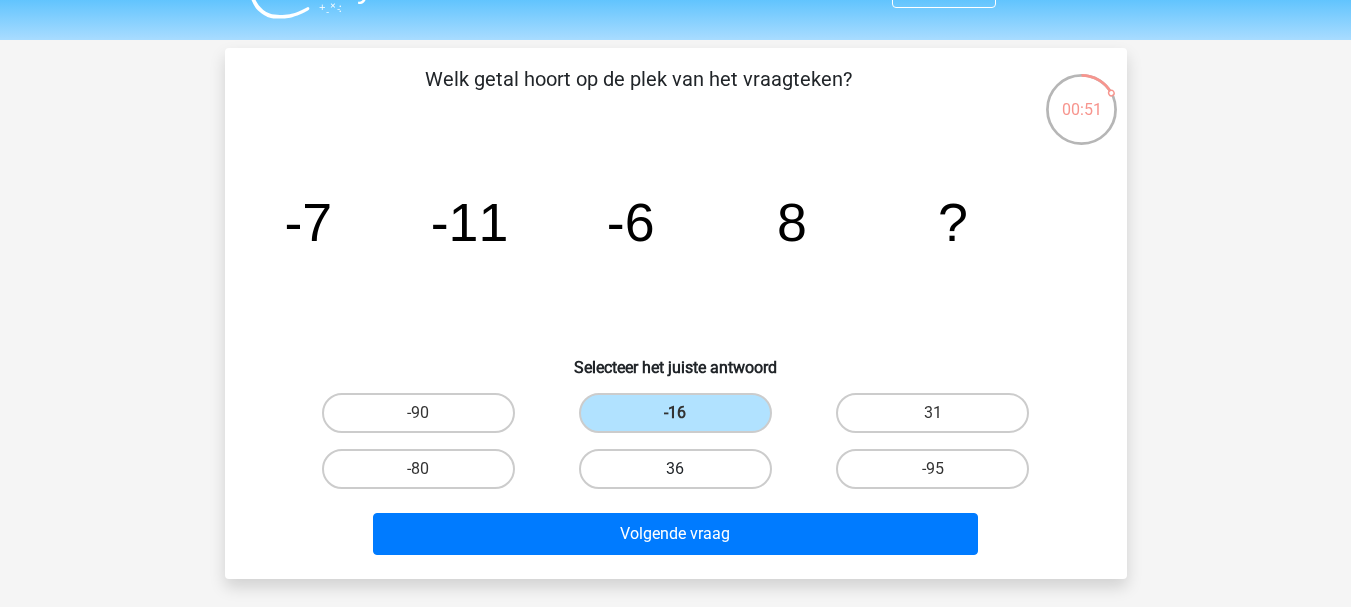 click on "36" at bounding box center (675, 469) 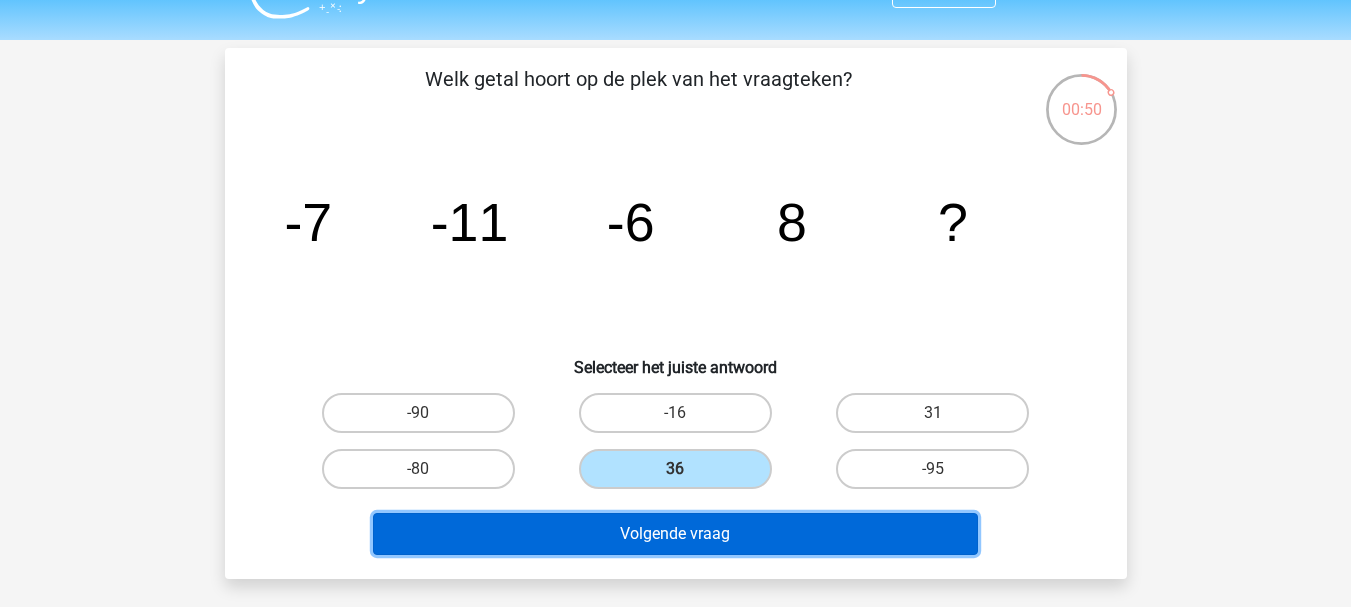 click on "Volgende vraag" at bounding box center [675, 534] 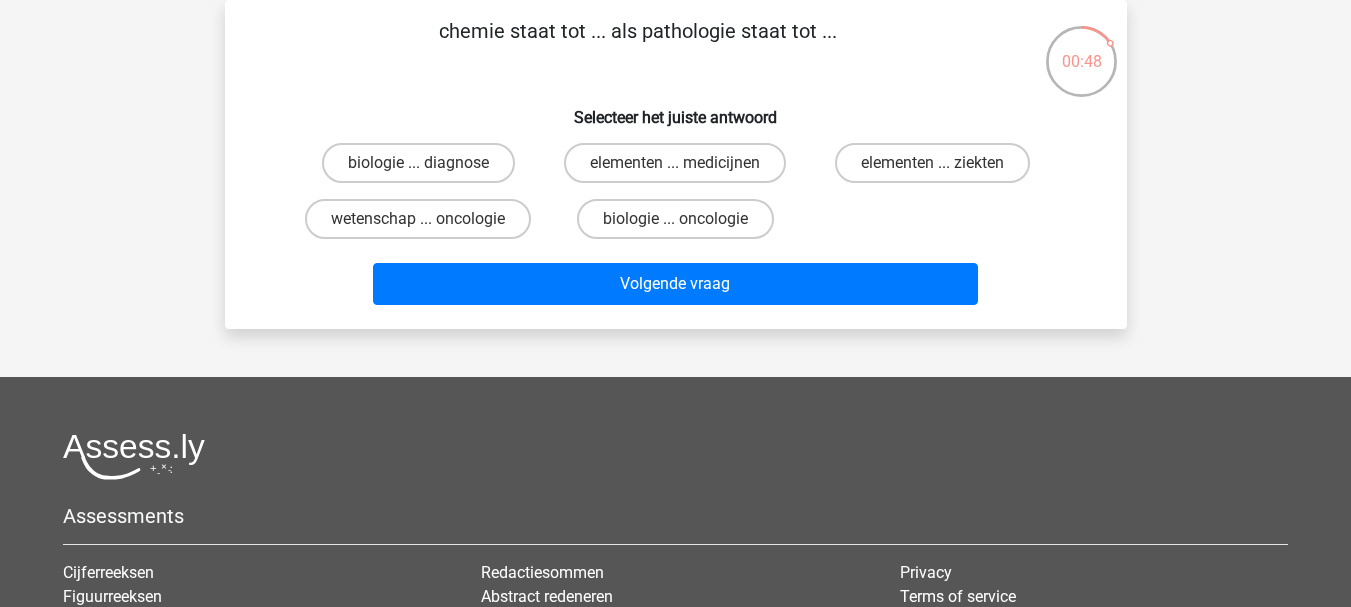 scroll, scrollTop: 0, scrollLeft: 0, axis: both 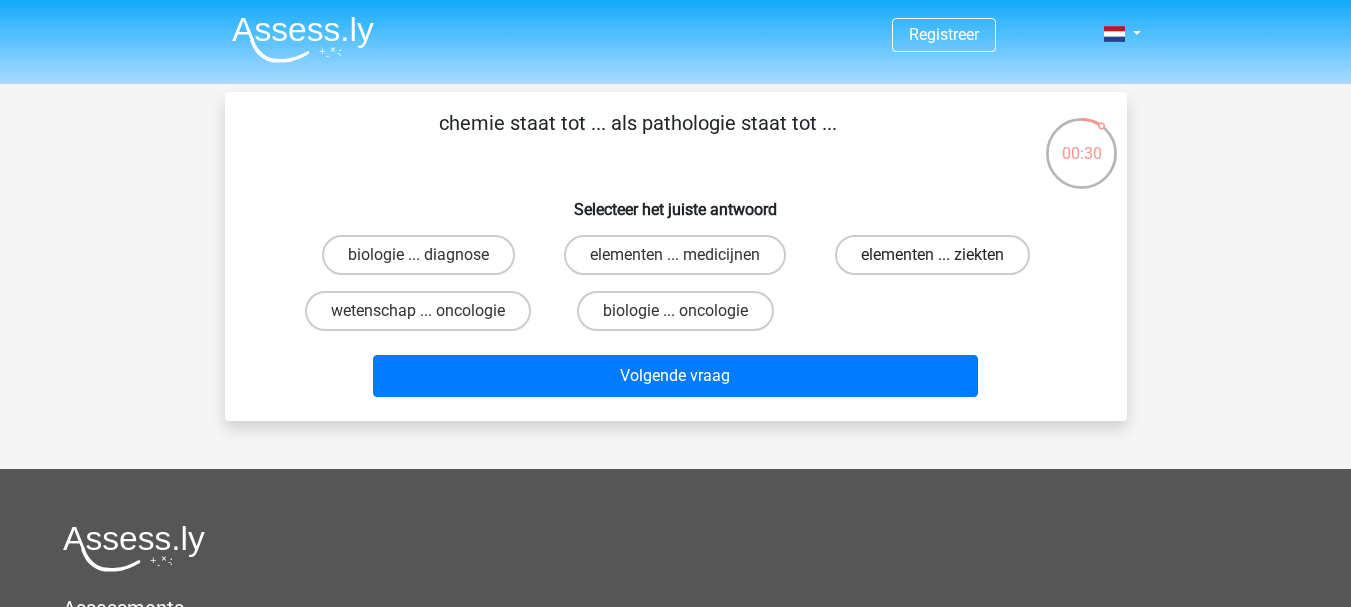 click on "elementen ... ziekten" at bounding box center (932, 255) 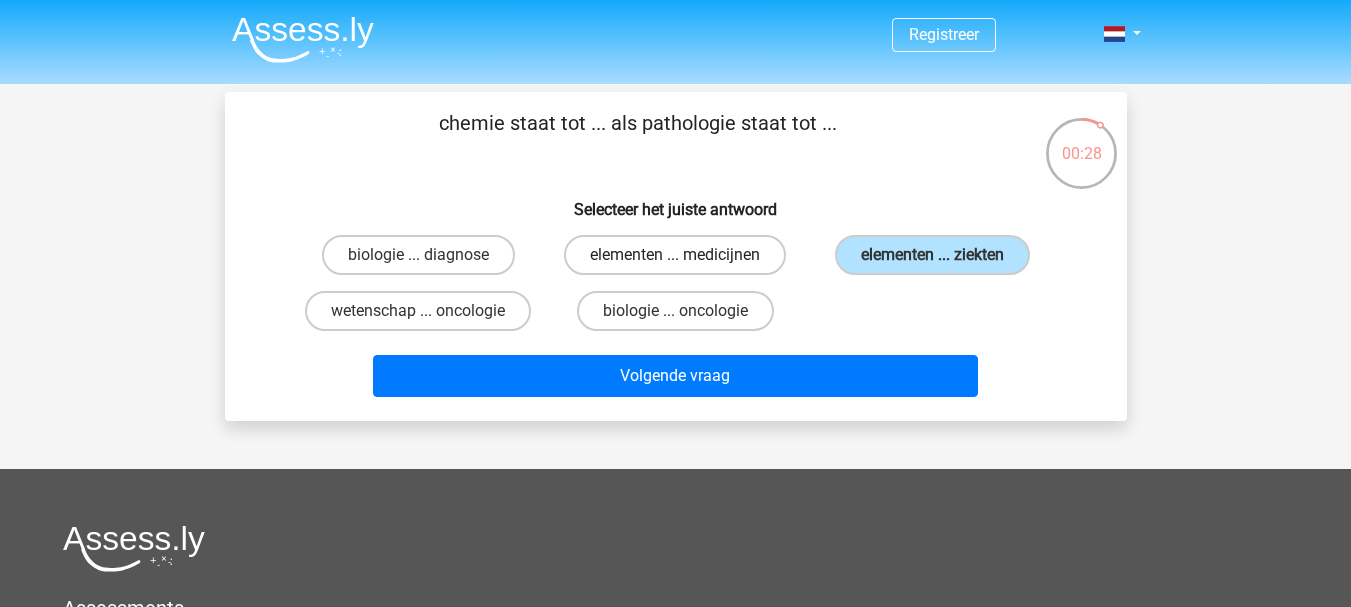 click on "elementen ... medicijnen" at bounding box center [675, 255] 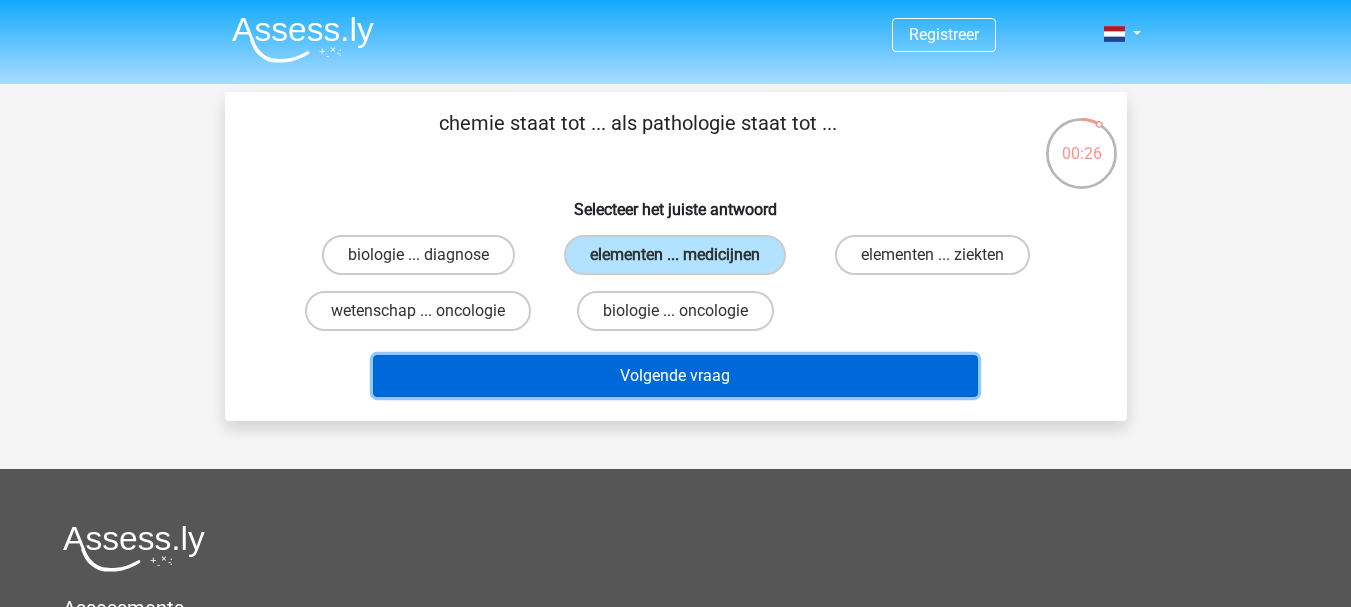 click on "Volgende vraag" at bounding box center [675, 376] 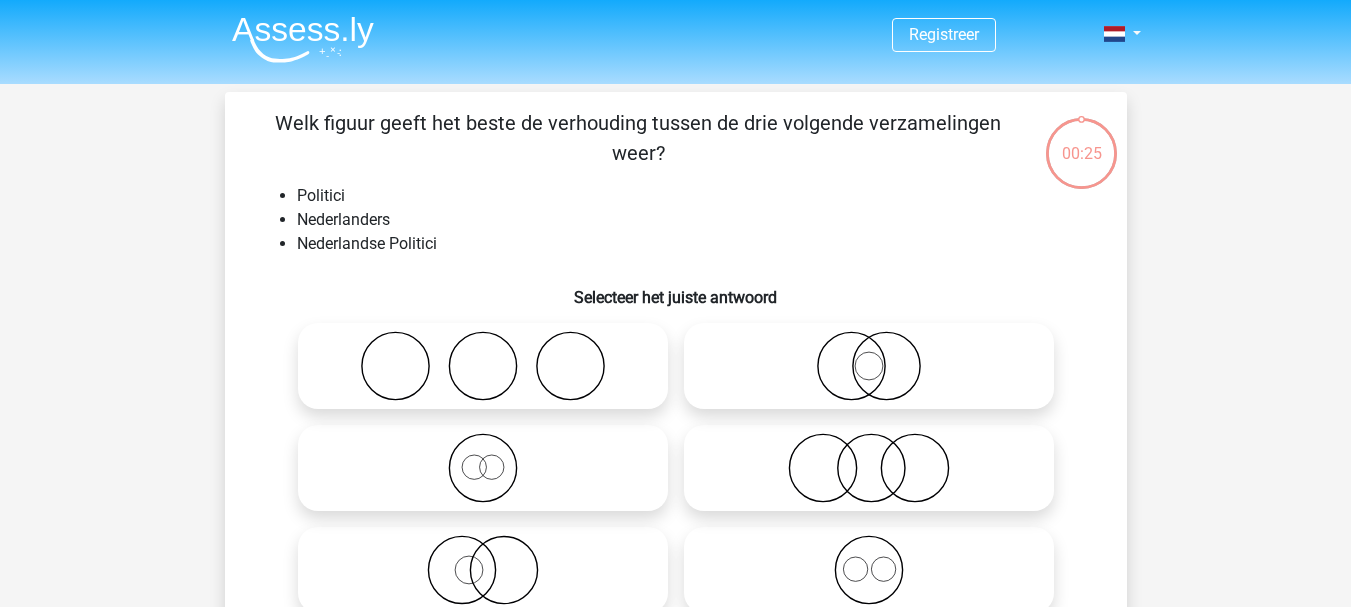 scroll, scrollTop: 92, scrollLeft: 0, axis: vertical 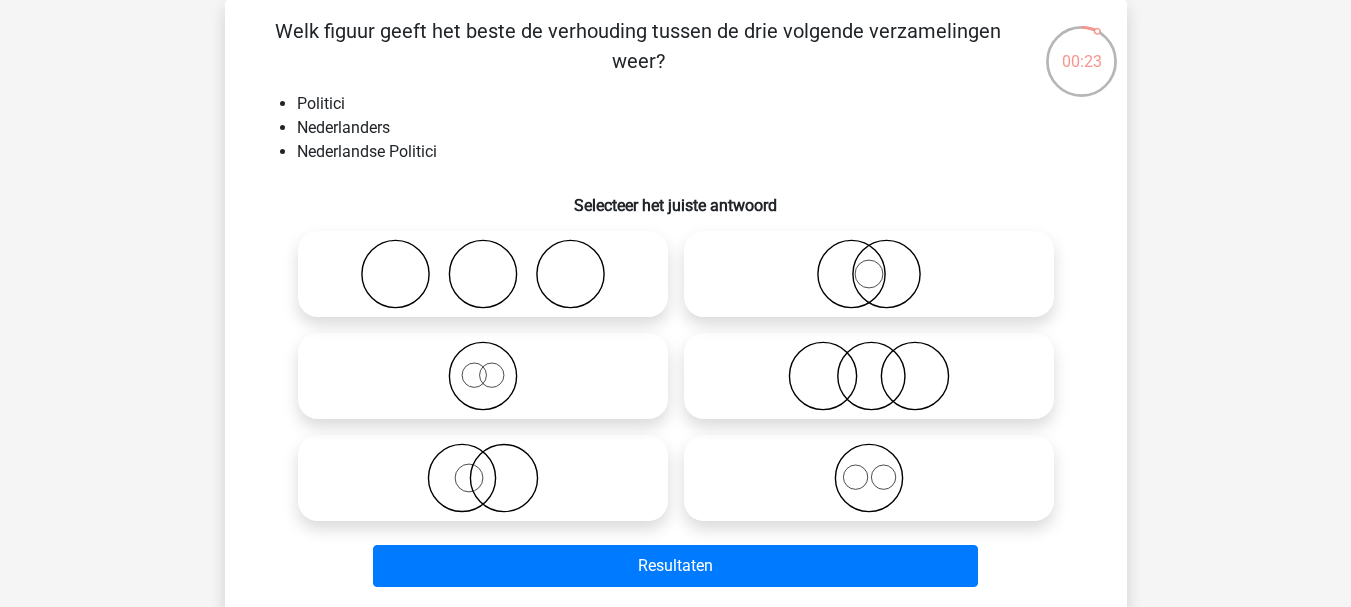 click 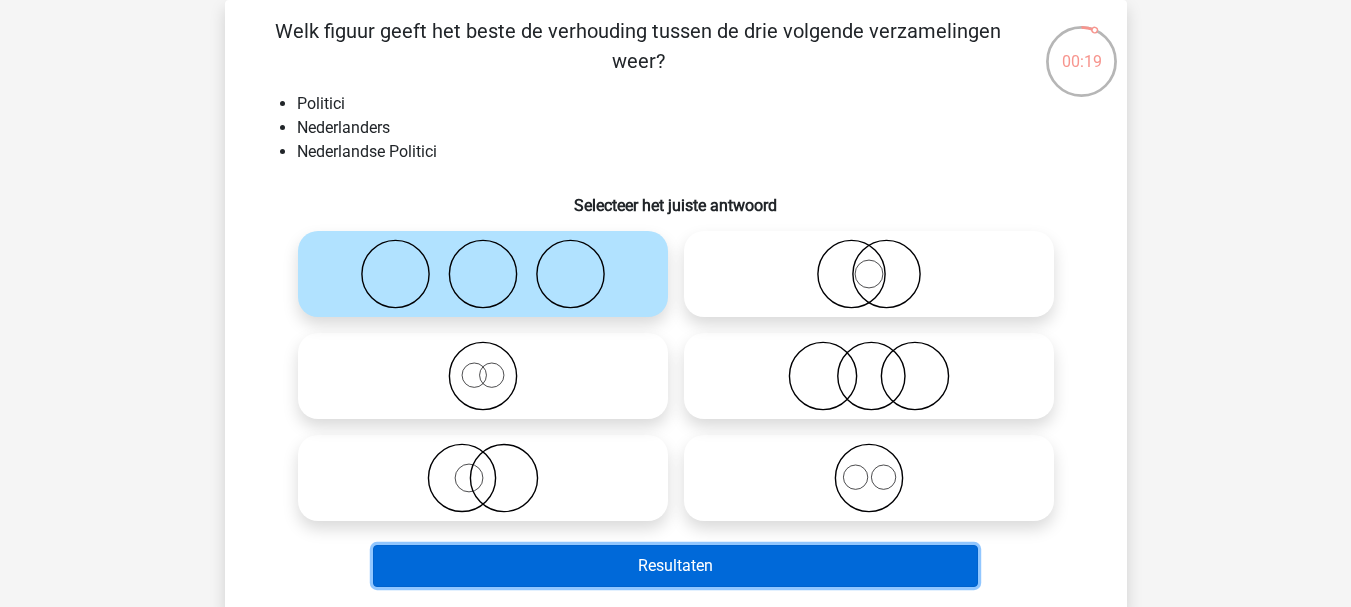 drag, startPoint x: 801, startPoint y: 557, endPoint x: 742, endPoint y: 560, distance: 59.07622 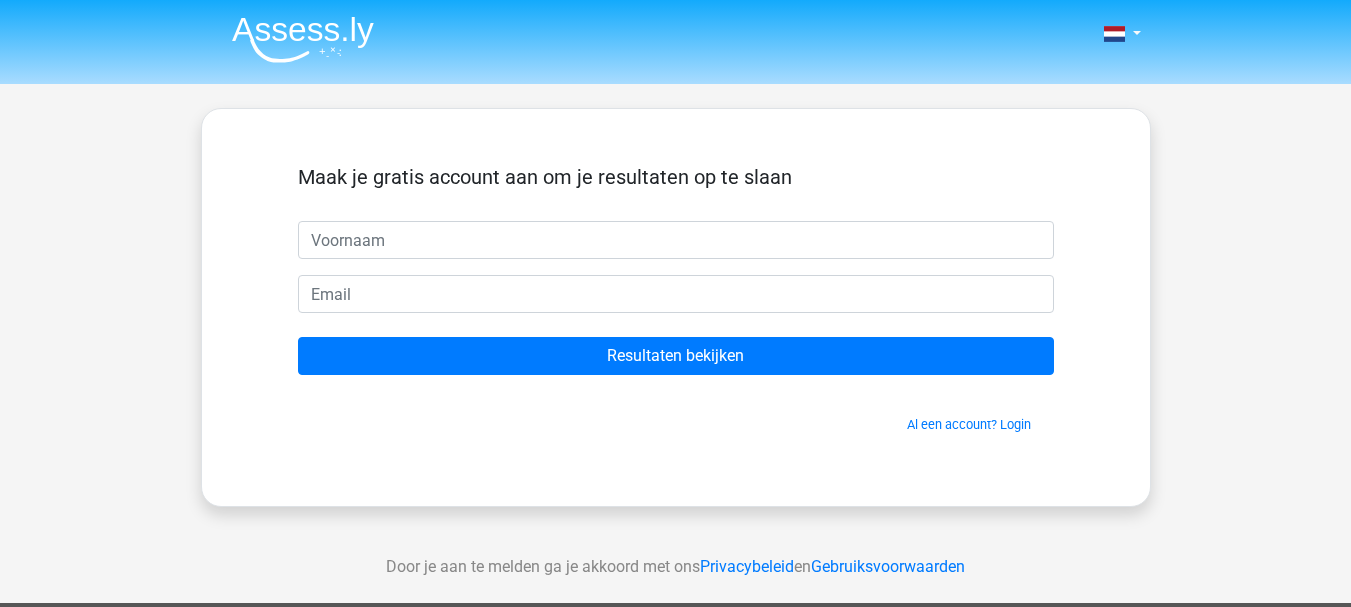 scroll, scrollTop: 0, scrollLeft: 0, axis: both 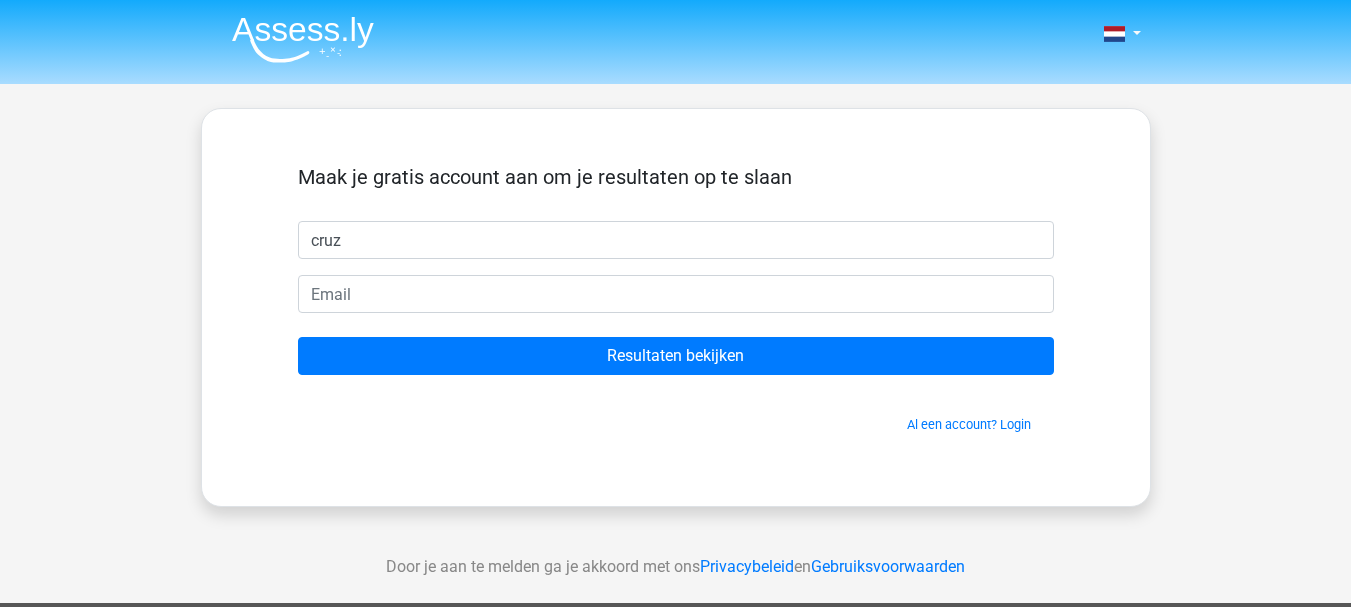 type on "cruz" 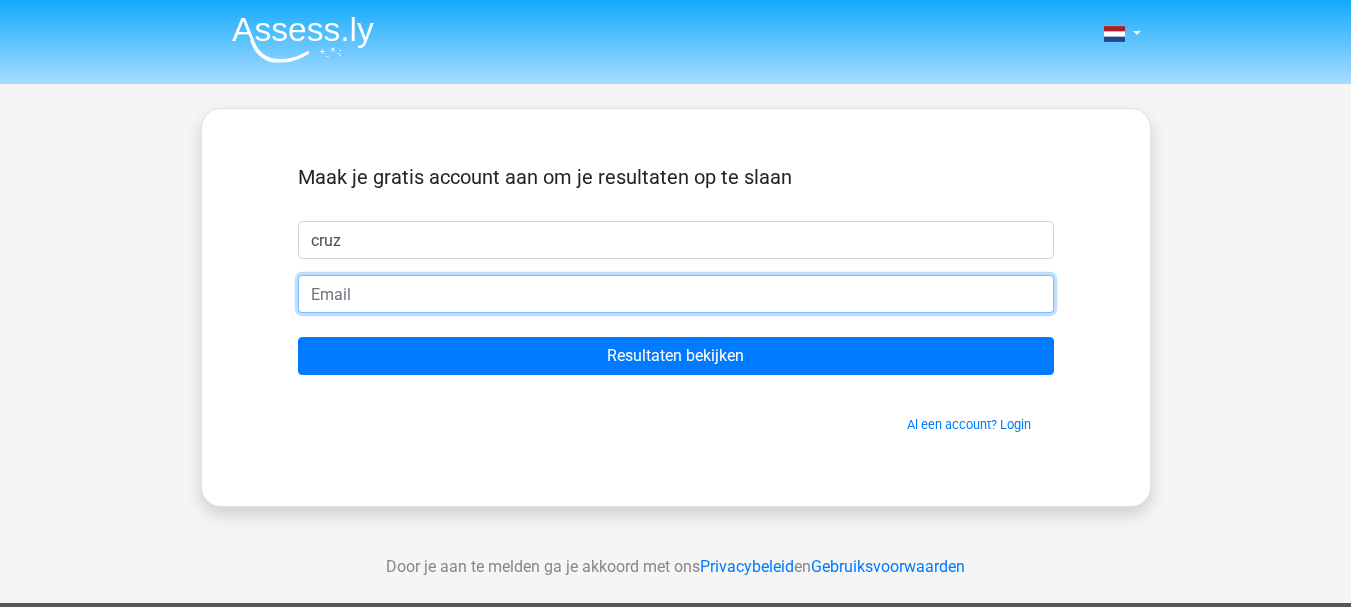 click at bounding box center [676, 294] 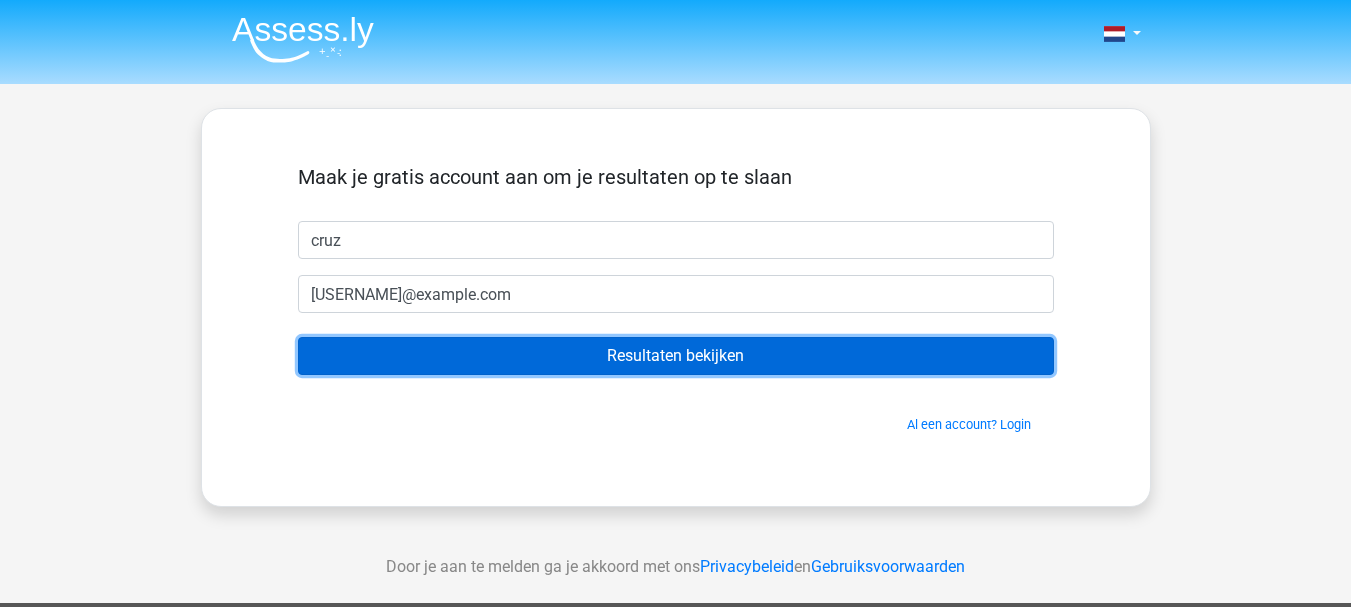 click on "Resultaten bekijken" at bounding box center [676, 356] 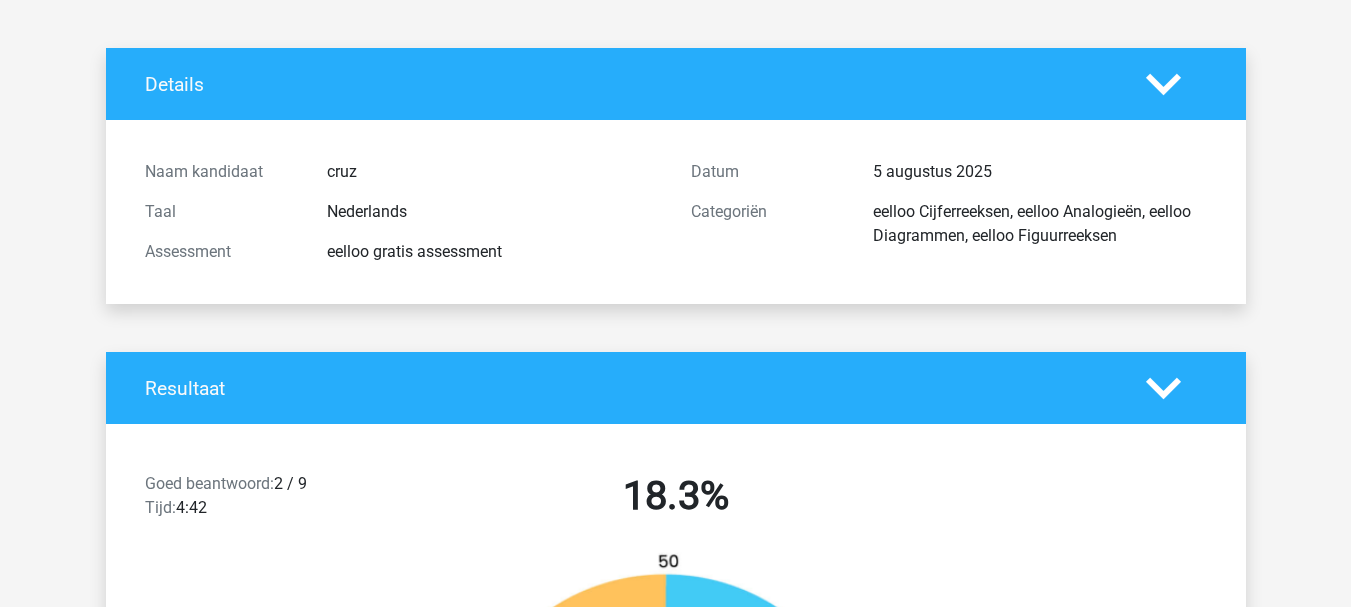 scroll, scrollTop: 0, scrollLeft: 0, axis: both 